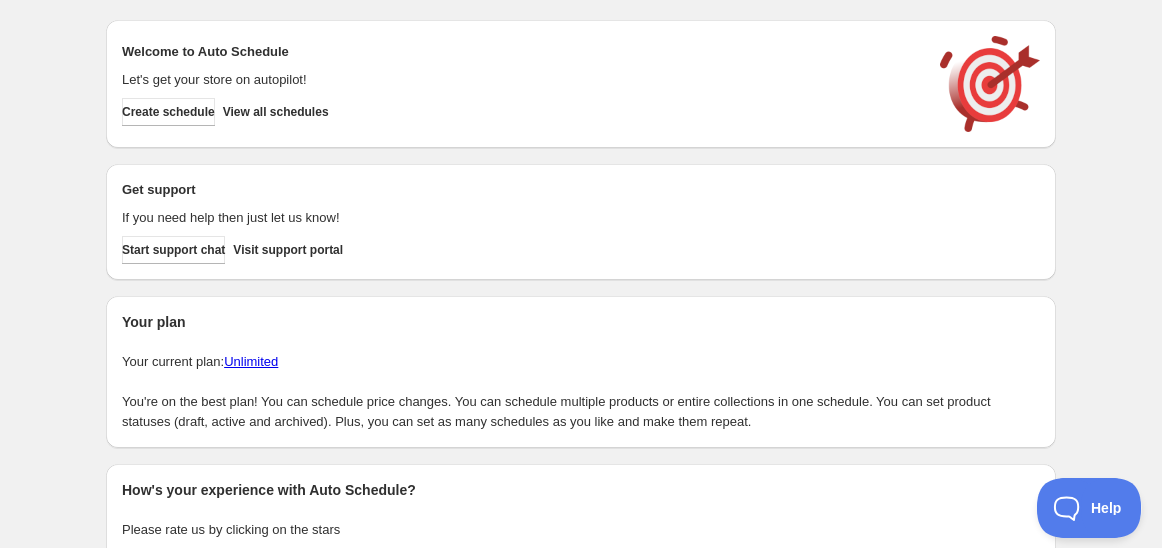 scroll, scrollTop: 0, scrollLeft: 0, axis: both 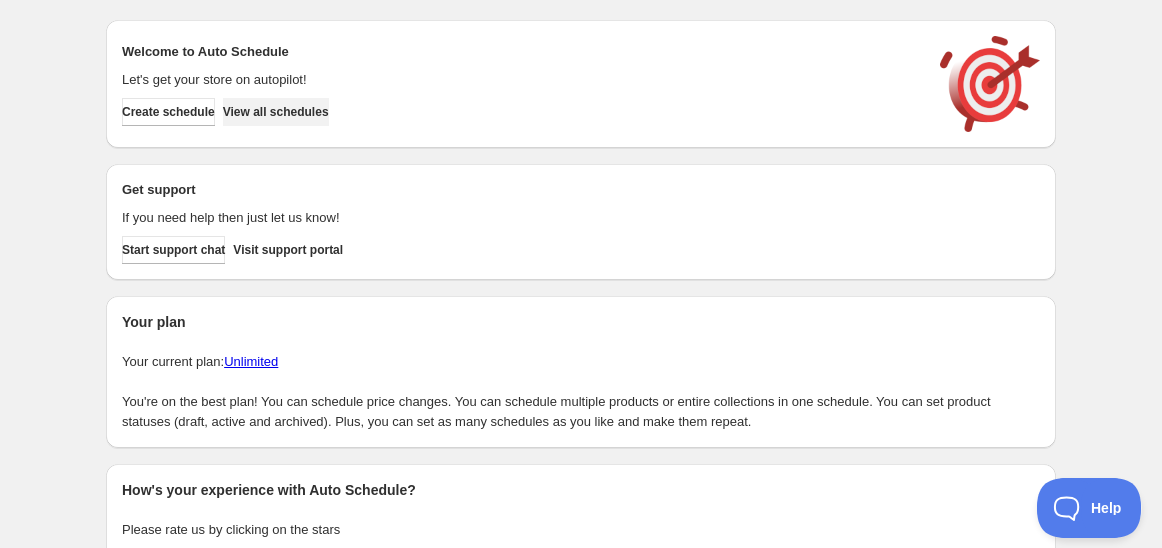 click on "View all schedules" at bounding box center [276, 112] 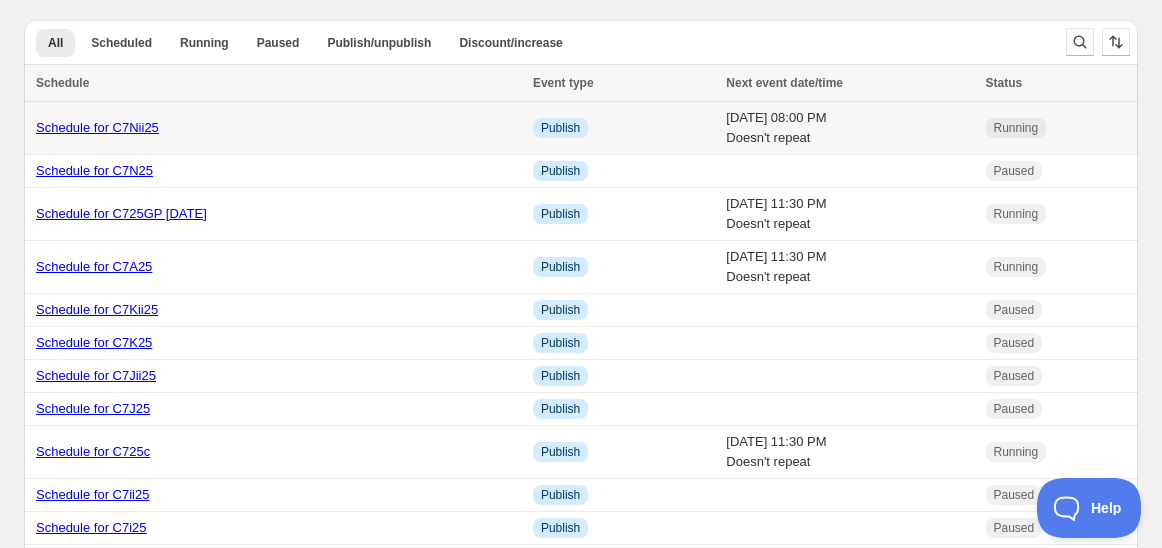 click on "Schedule for C7Nii25" at bounding box center [97, 127] 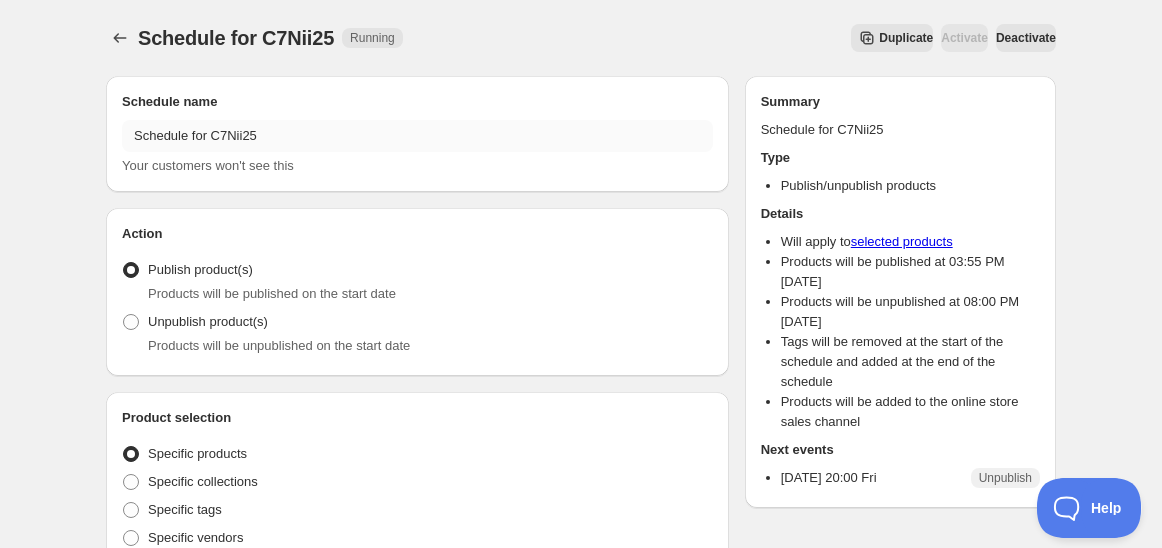 drag, startPoint x: 325, startPoint y: 118, endPoint x: 280, endPoint y: 126, distance: 45.705578 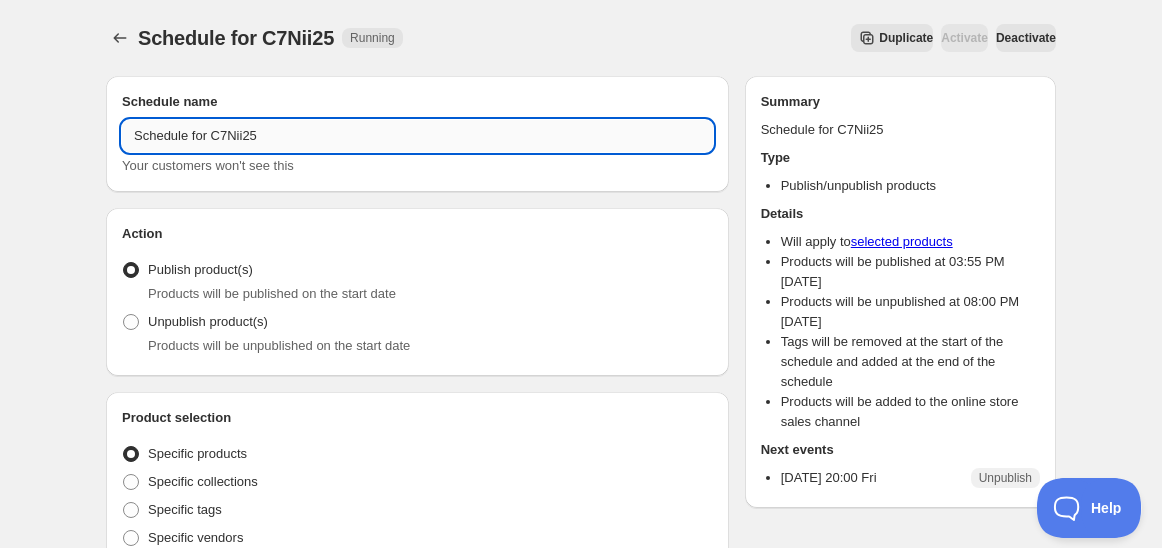drag, startPoint x: 280, startPoint y: 126, endPoint x: 218, endPoint y: 128, distance: 62.03225 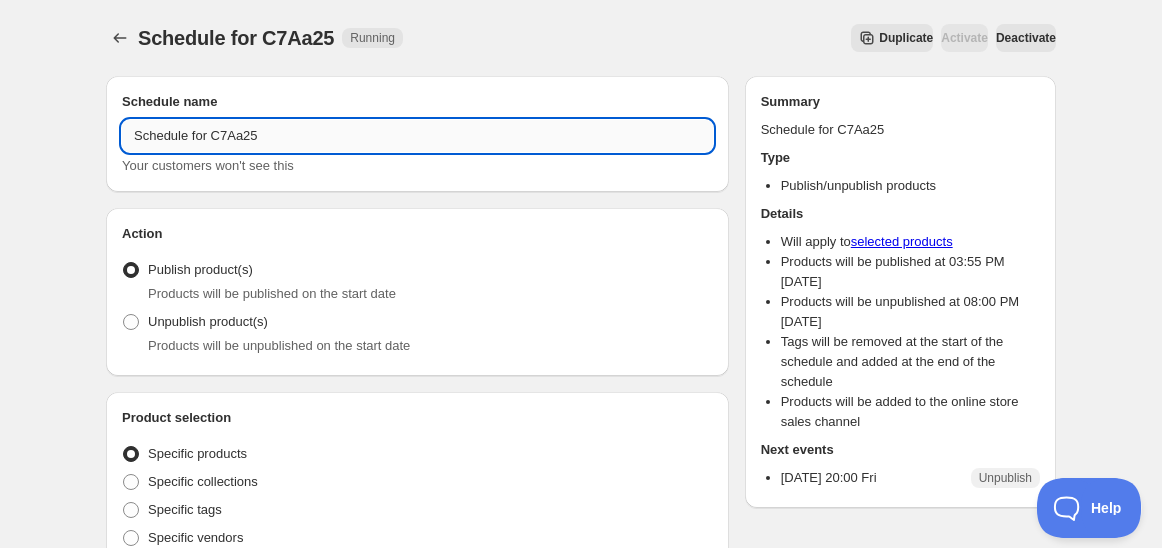 drag, startPoint x: 272, startPoint y: 136, endPoint x: 211, endPoint y: 134, distance: 61.03278 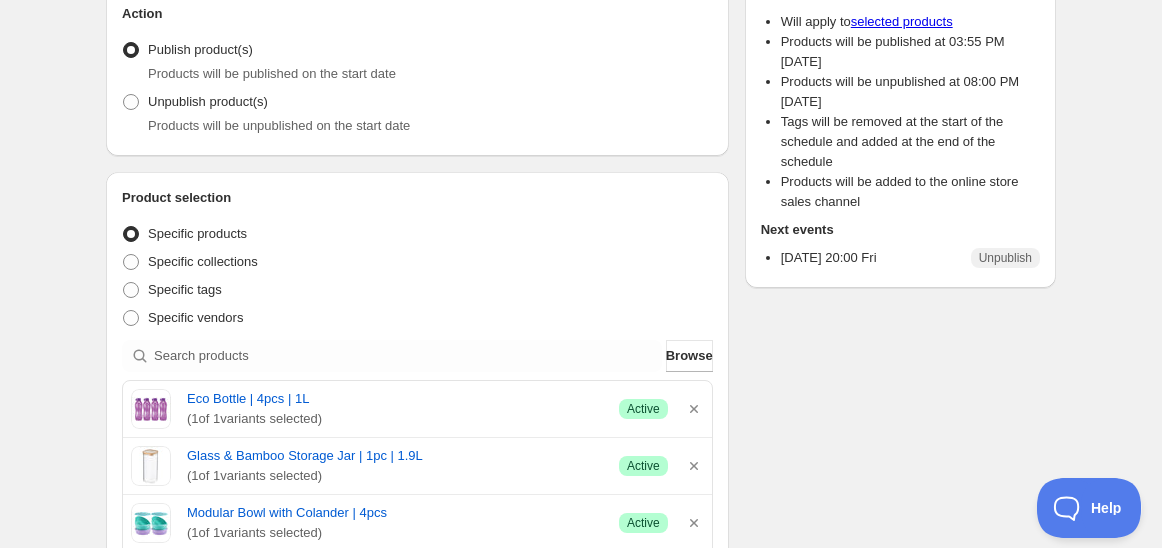 scroll, scrollTop: 222, scrollLeft: 0, axis: vertical 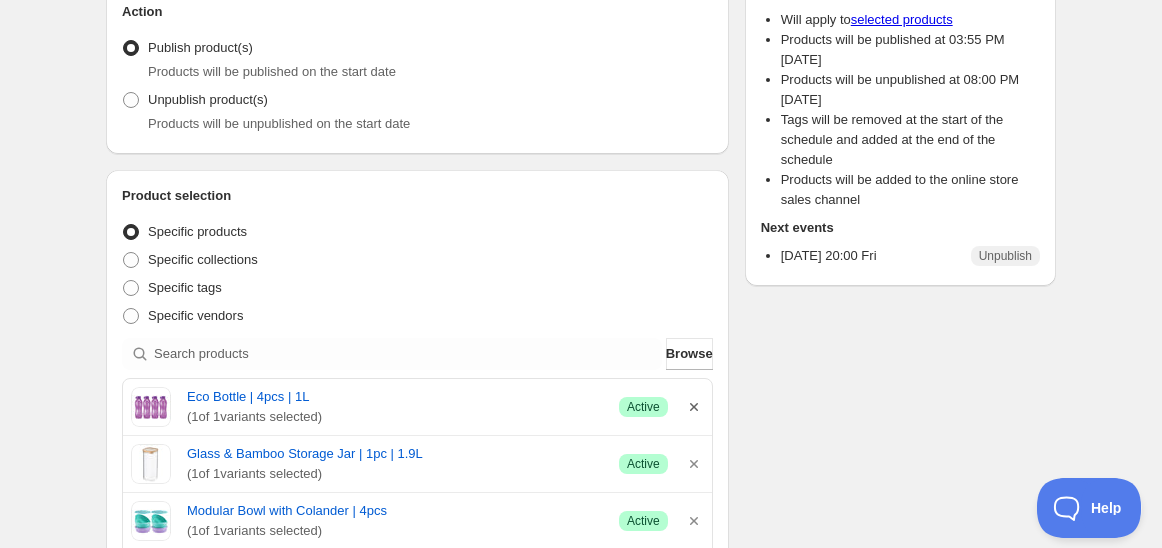 type on "Schedule for C7Aa25" 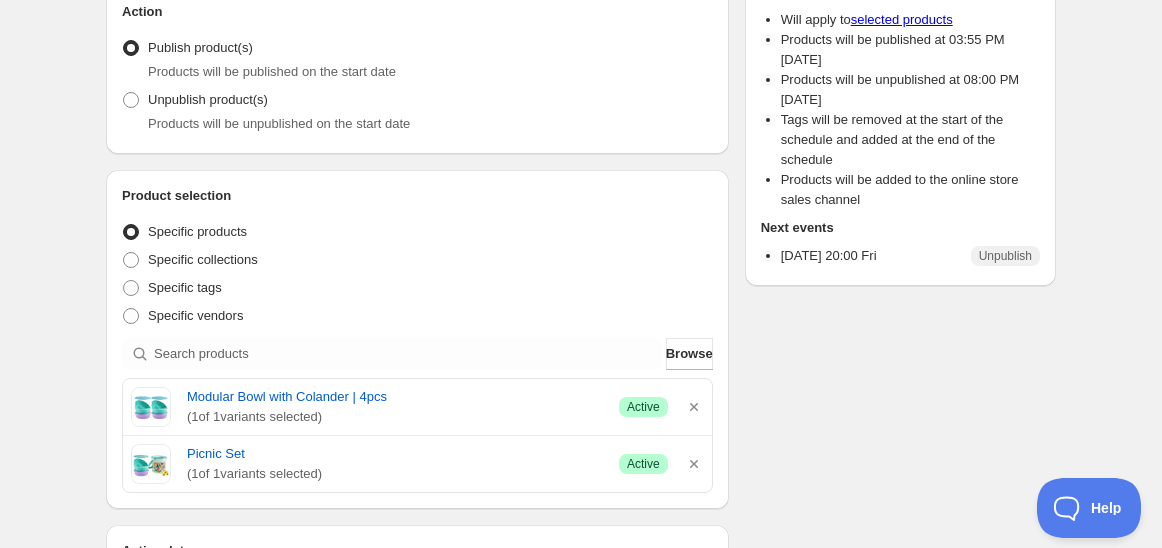 click 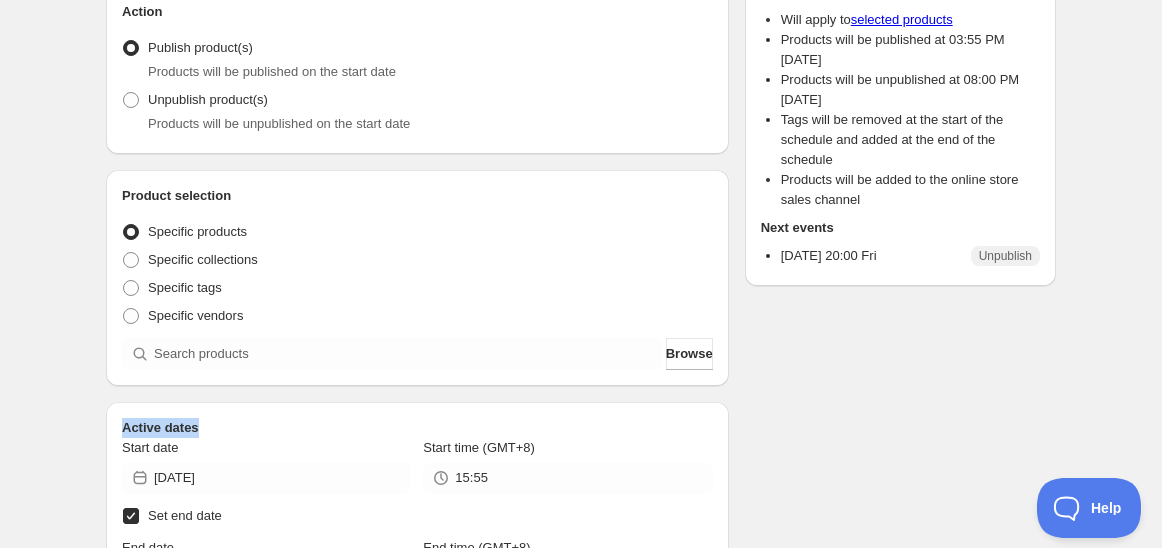 click on "Active dates Start date [DATE] Start time (GMT+8) 15:55 Set end date End date [DATE] End time (GMT+8) 20:00" at bounding box center (417, 506) 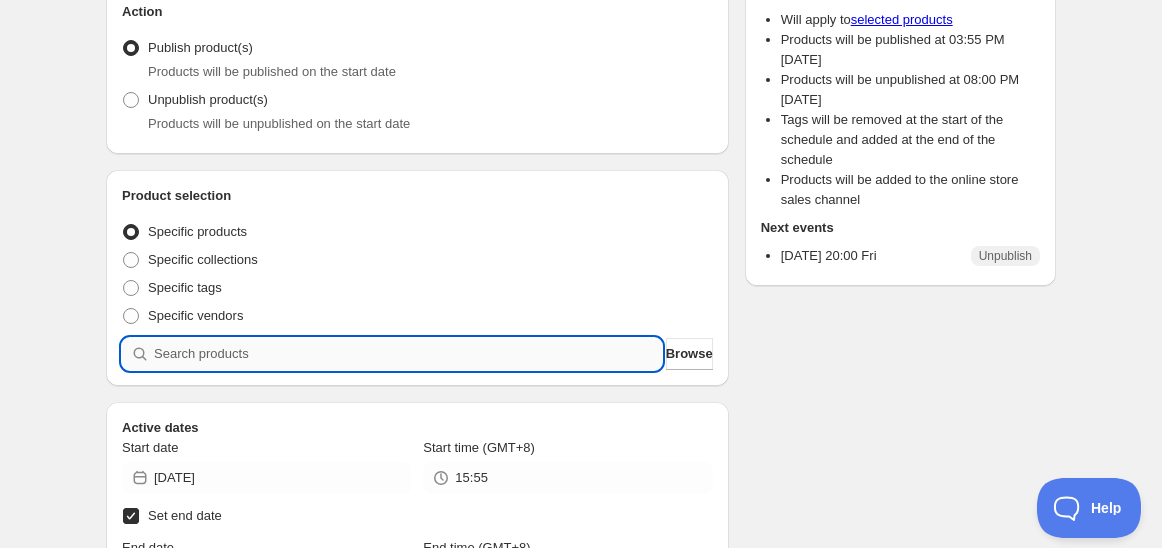 click at bounding box center (408, 354) 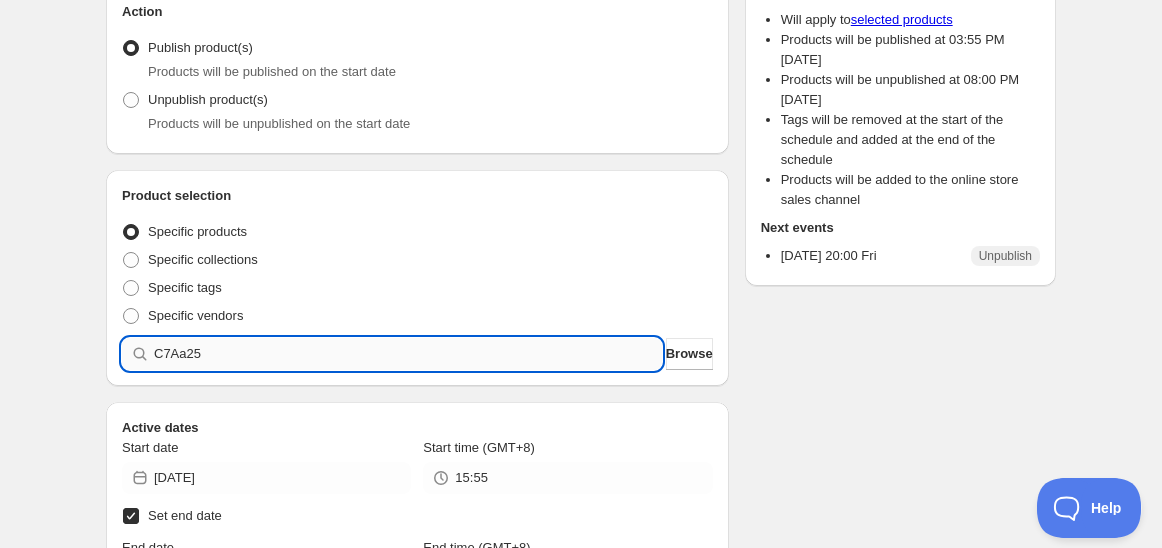 type 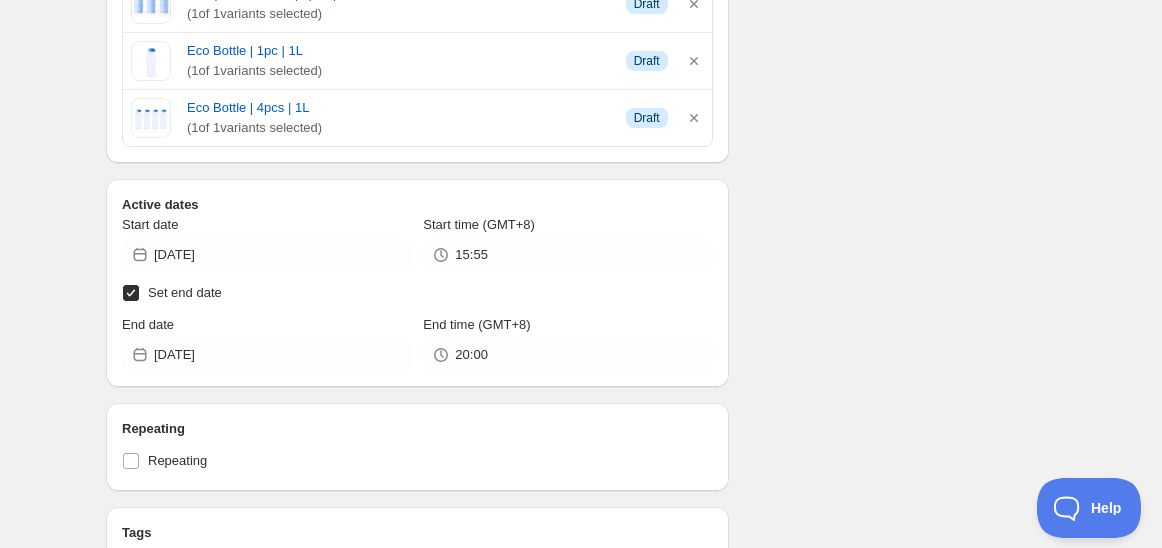 scroll, scrollTop: 666, scrollLeft: 0, axis: vertical 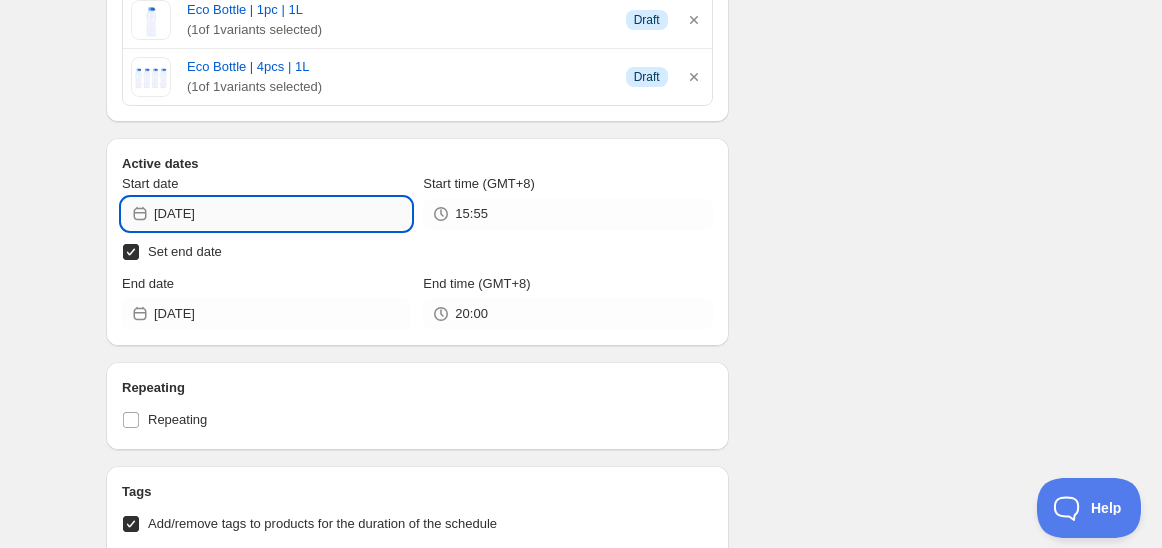 click on "[DATE]" at bounding box center (282, 214) 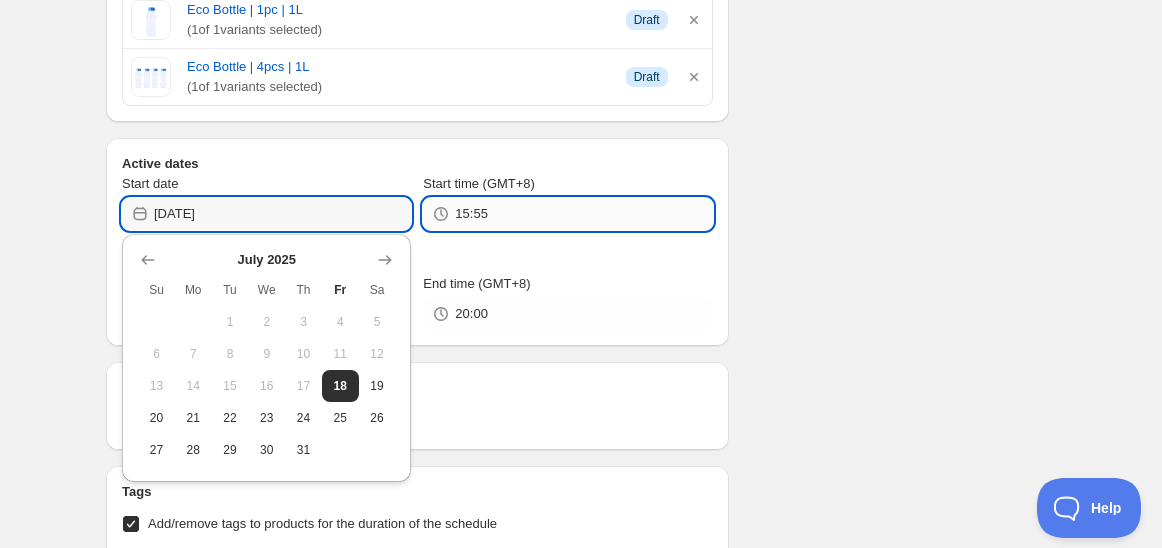 click on "15:55" at bounding box center [583, 214] 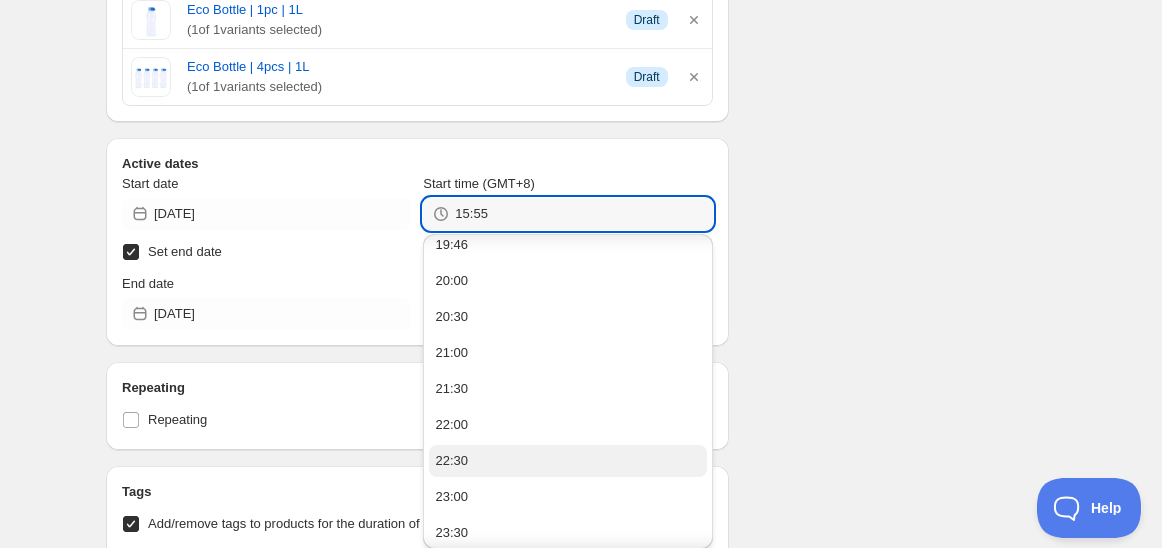 scroll, scrollTop: 17, scrollLeft: 0, axis: vertical 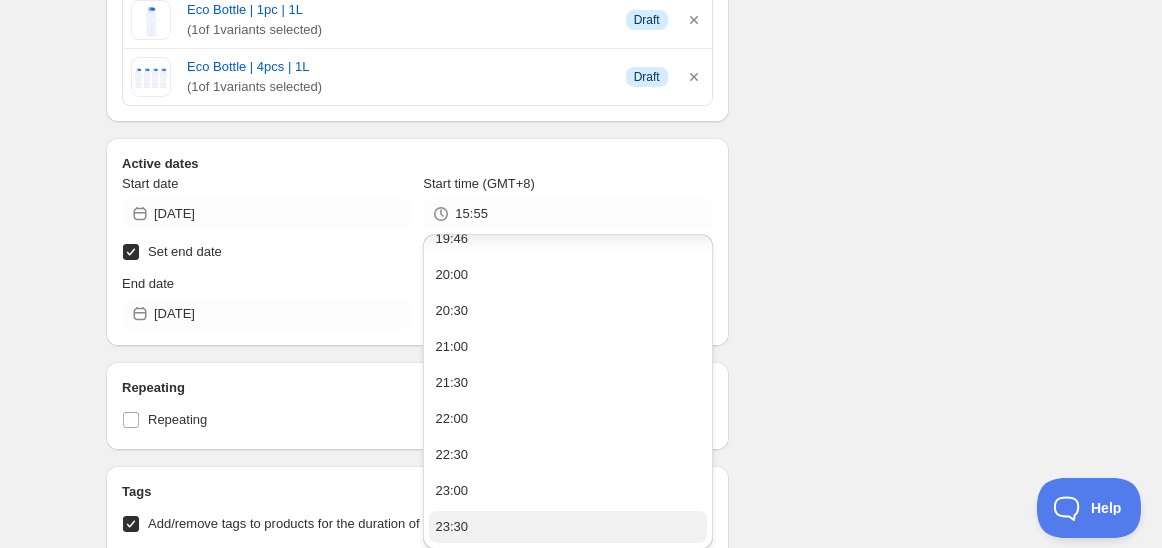 click on "23:30" at bounding box center [567, 527] 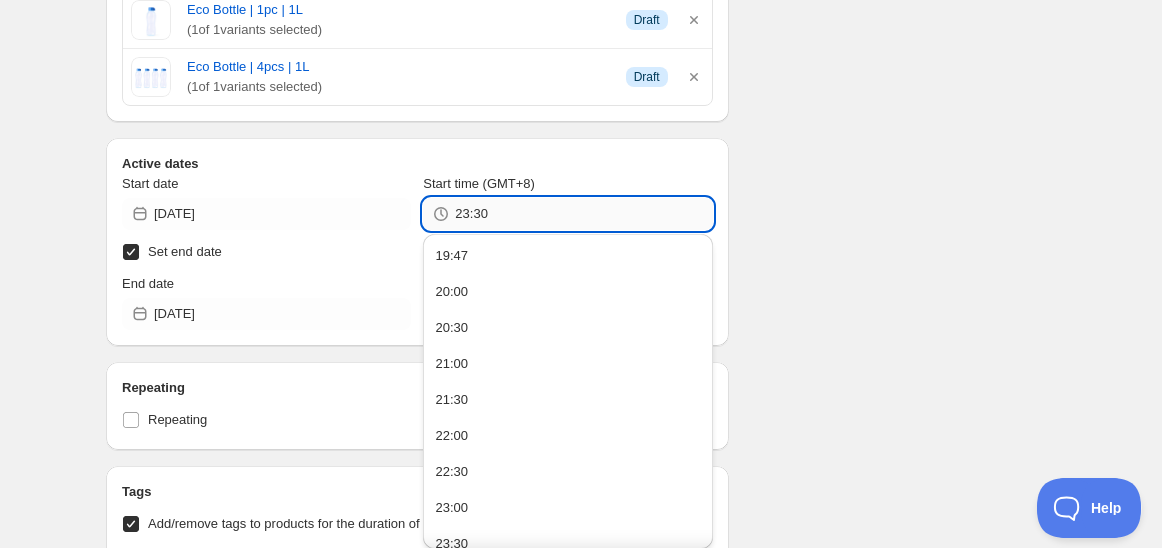 drag, startPoint x: 475, startPoint y: 219, endPoint x: 492, endPoint y: 220, distance: 17.029387 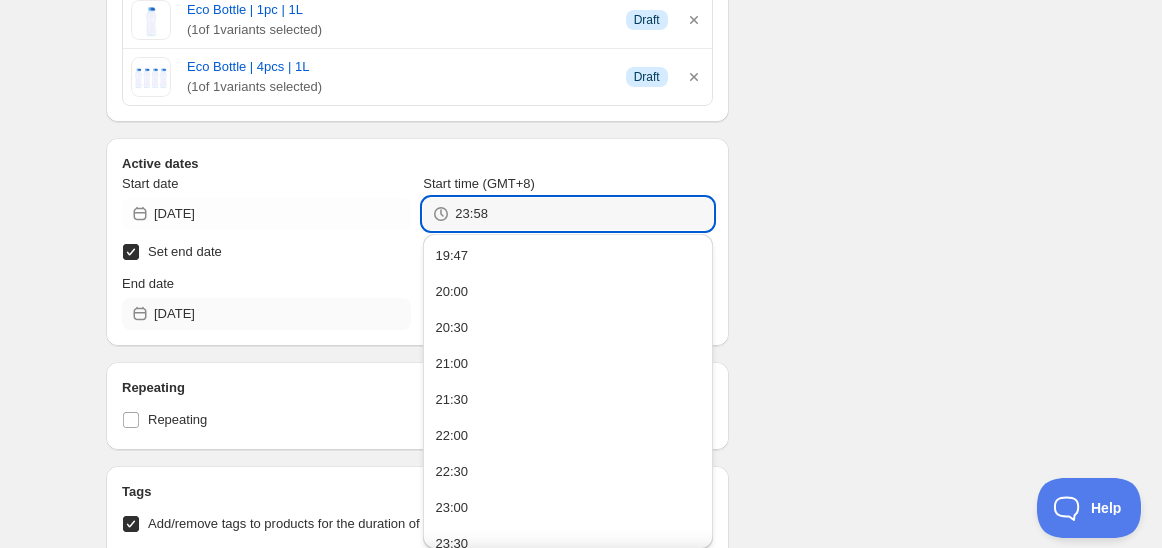 type on "23:58" 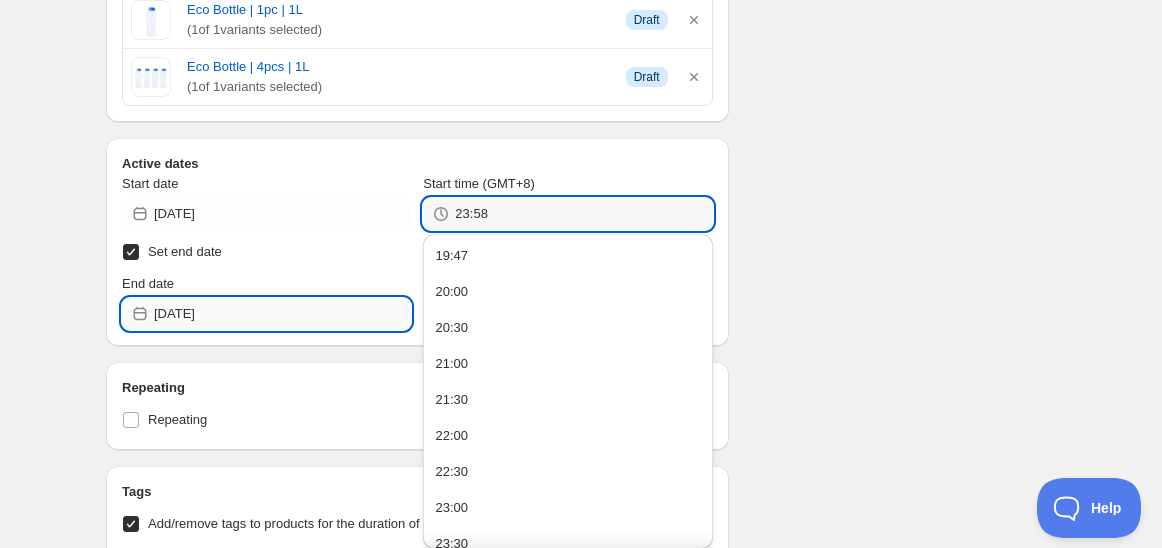 click on "[DATE]" at bounding box center (282, 314) 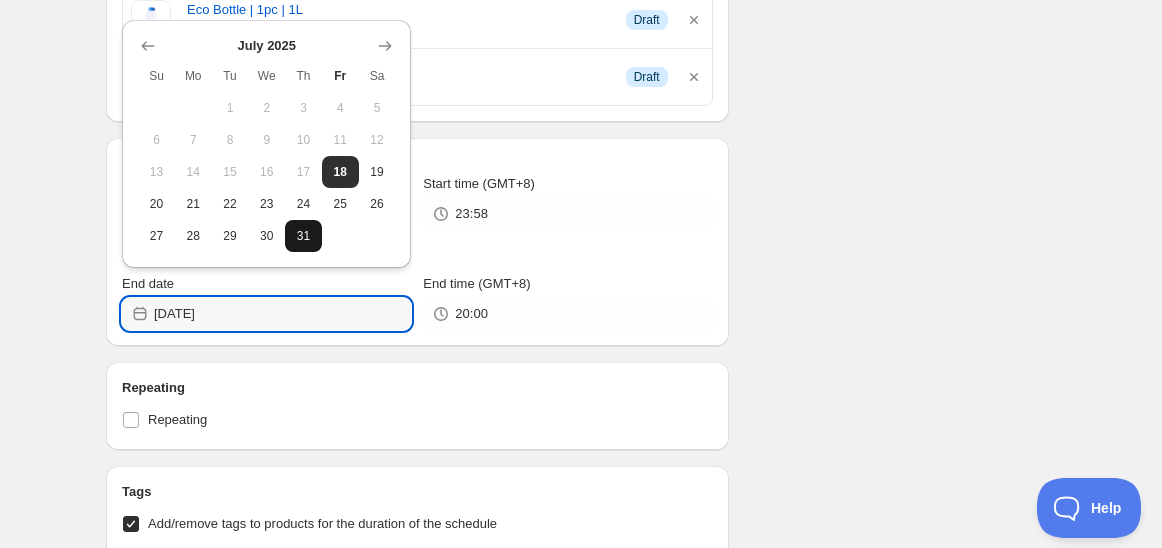 click on "31" at bounding box center [303, 236] 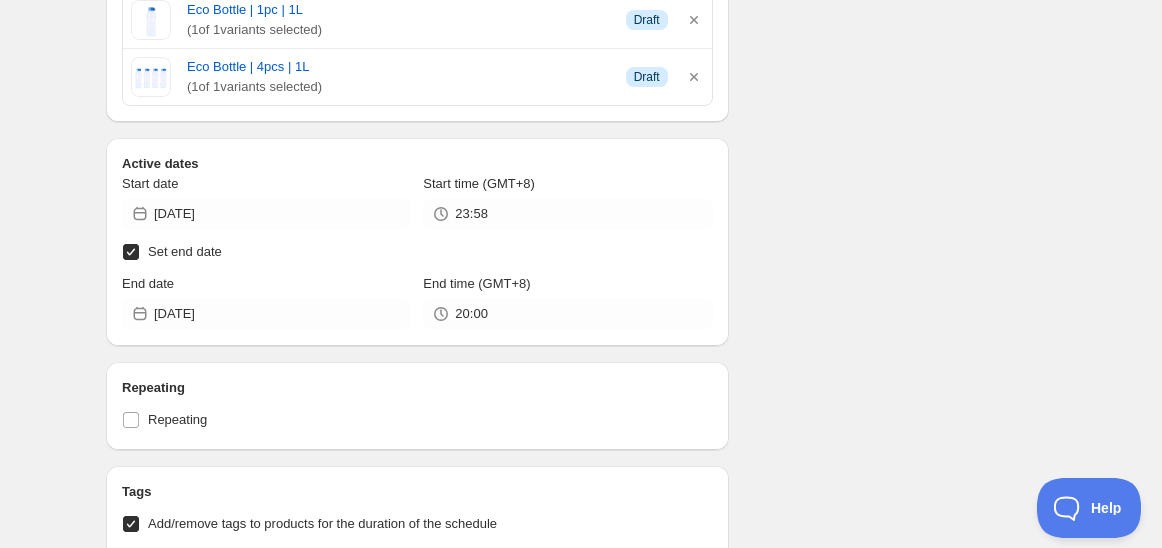 click on "End time (GMT+8) 20:00" at bounding box center [567, 302] 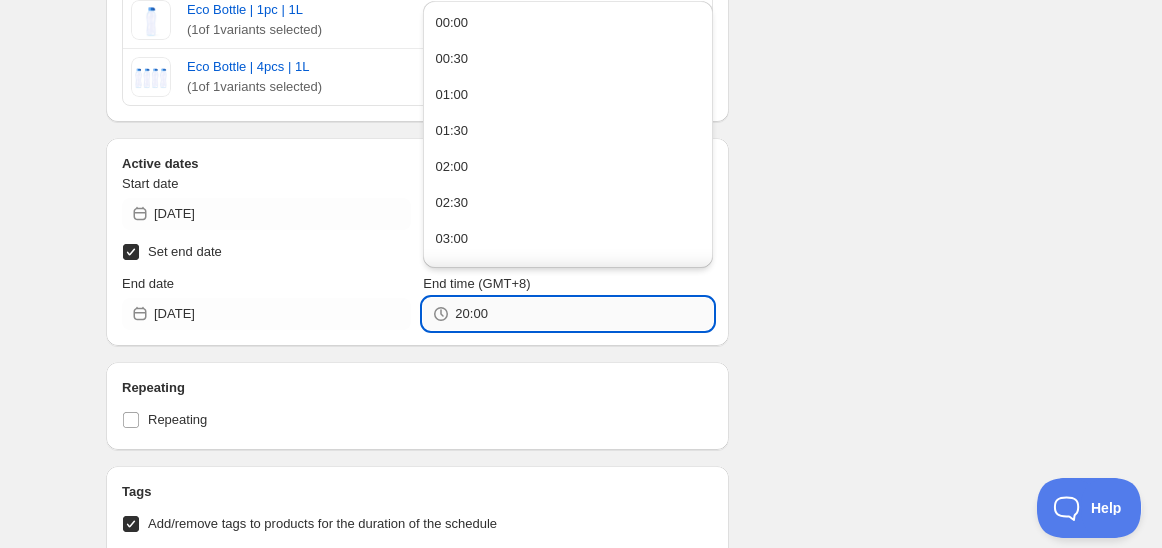 click on "20:00" at bounding box center [583, 314] 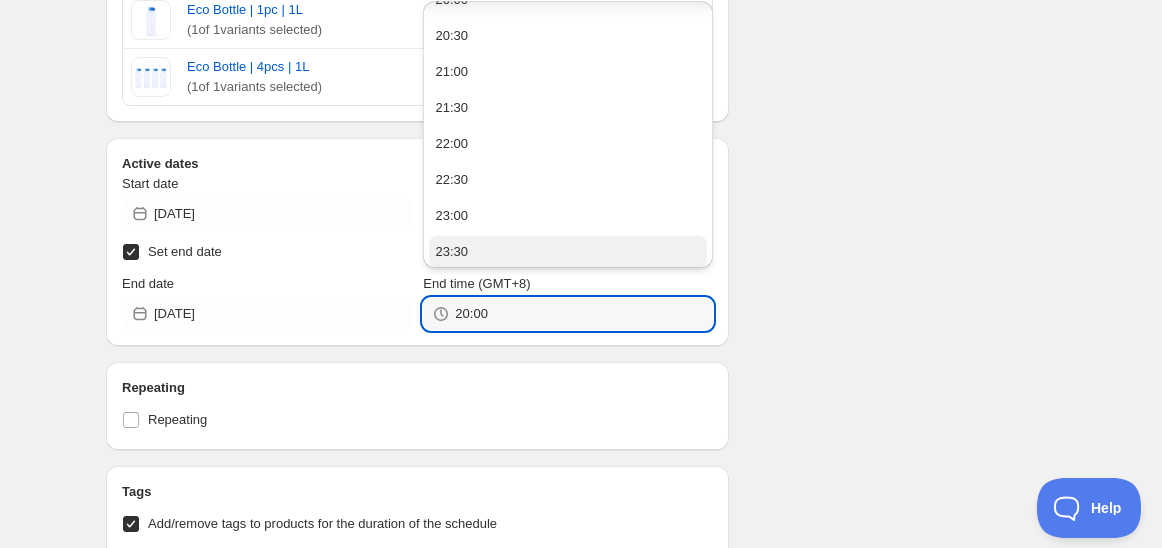 scroll, scrollTop: 1468, scrollLeft: 0, axis: vertical 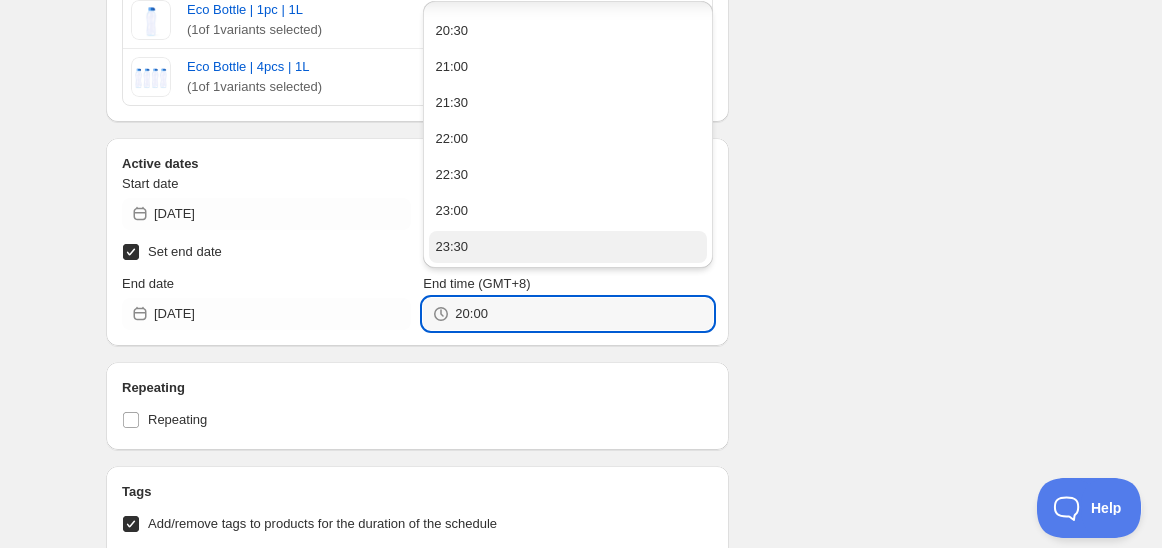 click on "23:30" at bounding box center (567, 247) 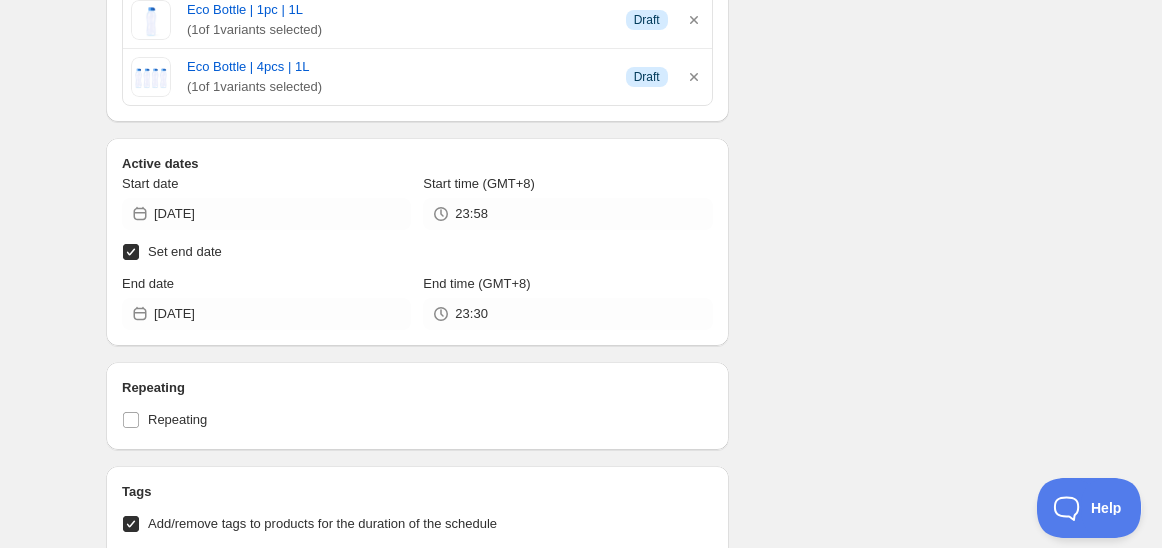 click on "Schedule name Schedule for C7Aa25 Your customers won't see this Action Action Publish product(s) Products will be published on the start date Unpublish product(s) Products will be unpublished on the start date Product selection Entity type Specific products Specific collections Specific tags Specific vendors Browse Compact Canister | 6pcs | 600ml ( 1  of   1  variants selected) Info Draft Eco Bottle | 1pc | 1L ( 1  of   1  variants selected) Info Draft Eco Bottle | 4pcs | 1L ( 1  of   1  variants selected) Info Draft Active dates Start date [DATE] Start time (GMT+8) 23:58 Set end date End date [DATE] End time (GMT+8) 23:30 Repeating Repeating Ok Cancel Every 1 Date range Days Weeks Months Years Days Ends Never On specific date After a number of occurances Tags Add/remove tags to products for the duration of the schedule Tag type Add tags at start of schedule, remove at end Remove tags at start of schedule, add at end Tags testing Countdown timer Show a countdown timer on the product page Sales channel" at bounding box center [573, 370] 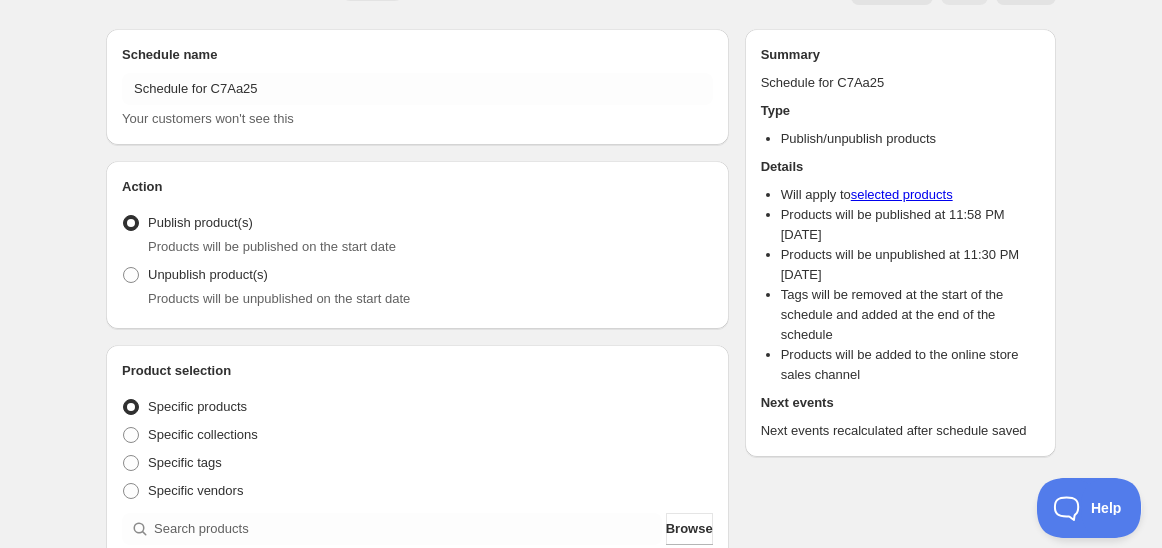 scroll, scrollTop: 0, scrollLeft: 0, axis: both 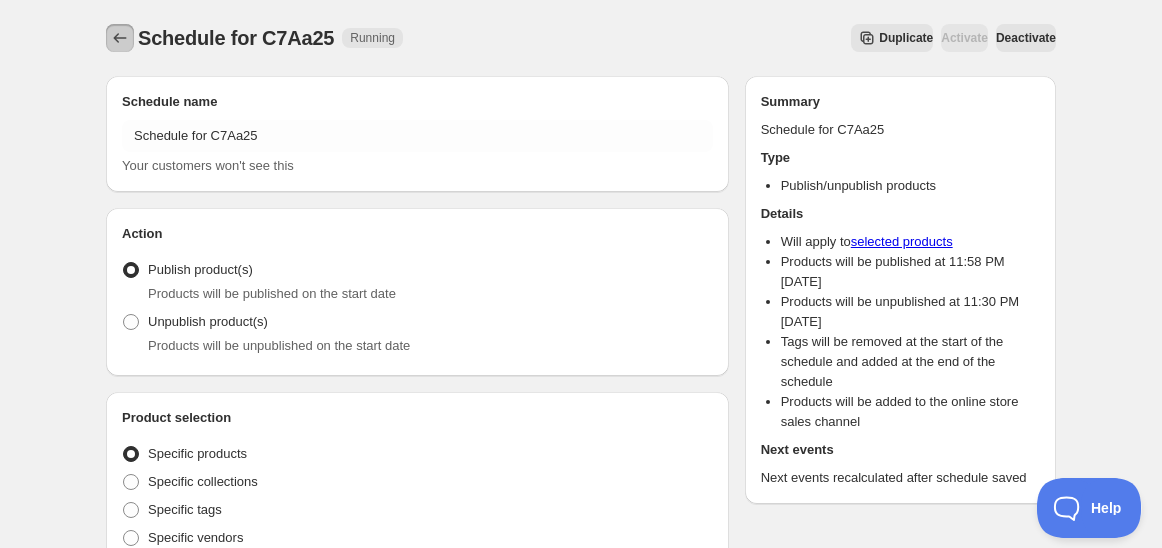 click 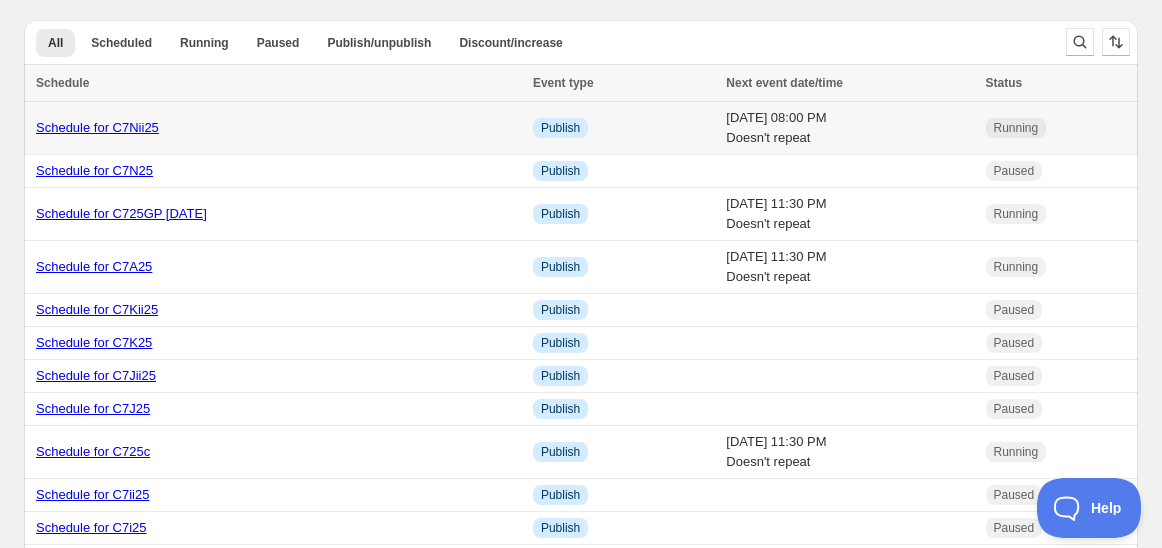 click on "Schedule for C7Nii25" at bounding box center (97, 127) 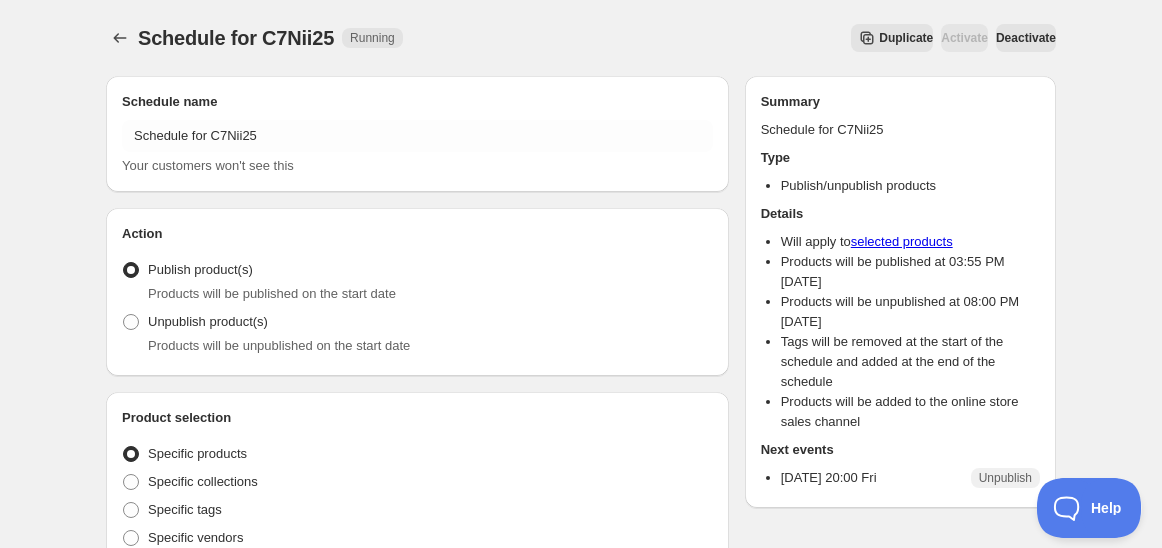 click on "Duplicate" at bounding box center (906, 38) 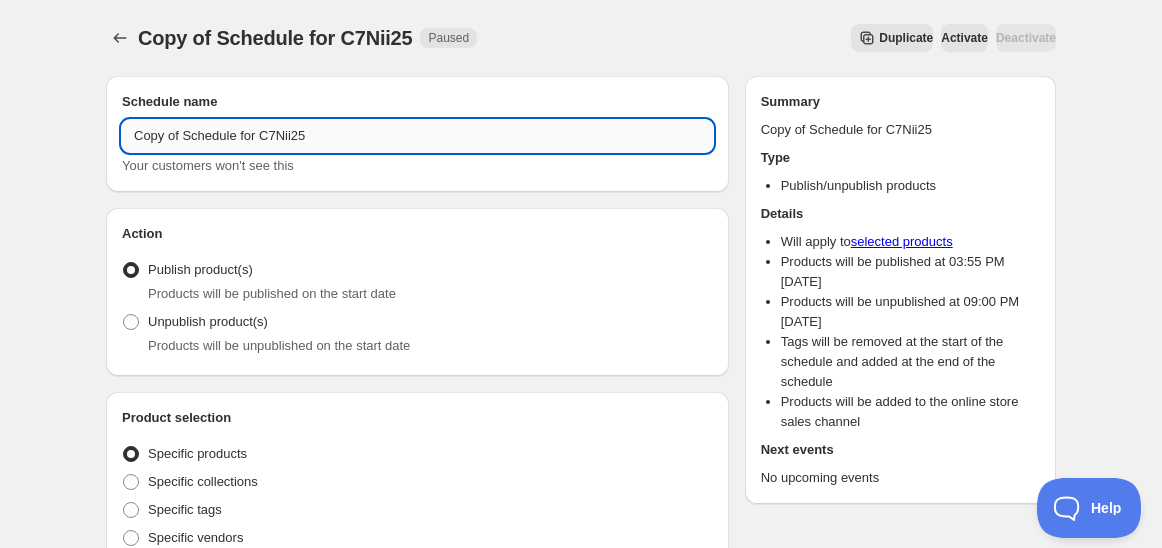 drag, startPoint x: 292, startPoint y: 140, endPoint x: 134, endPoint y: 143, distance: 158.02847 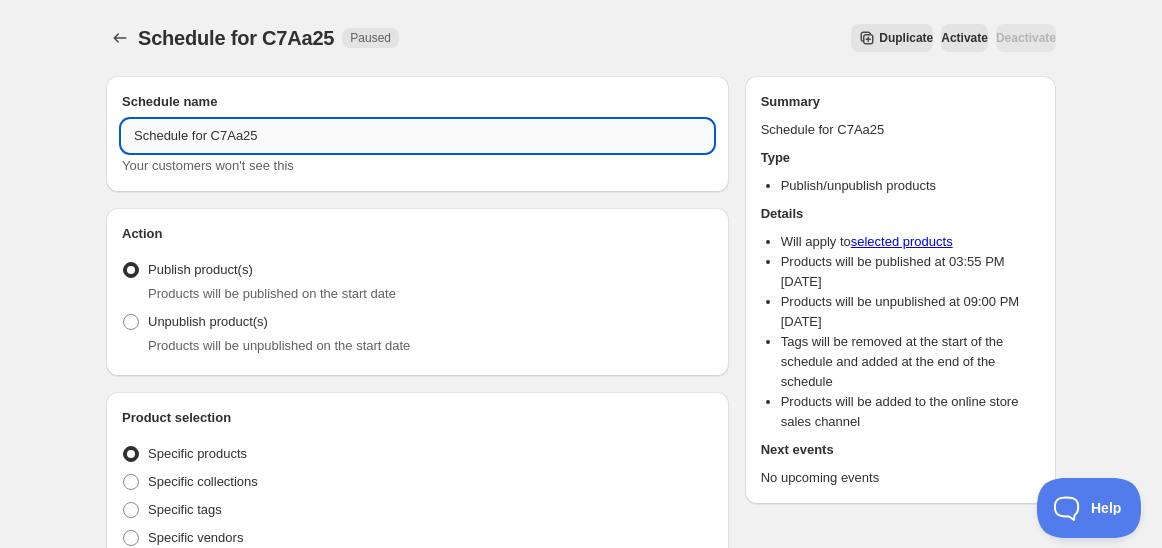 drag, startPoint x: 205, startPoint y: 130, endPoint x: 280, endPoint y: 133, distance: 75.059975 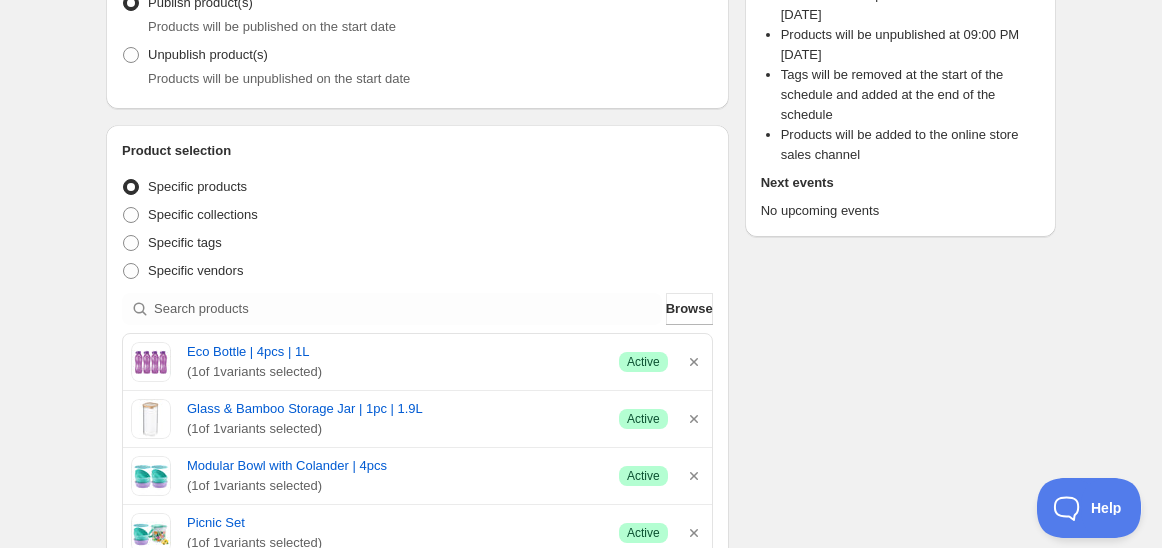 scroll, scrollTop: 333, scrollLeft: 0, axis: vertical 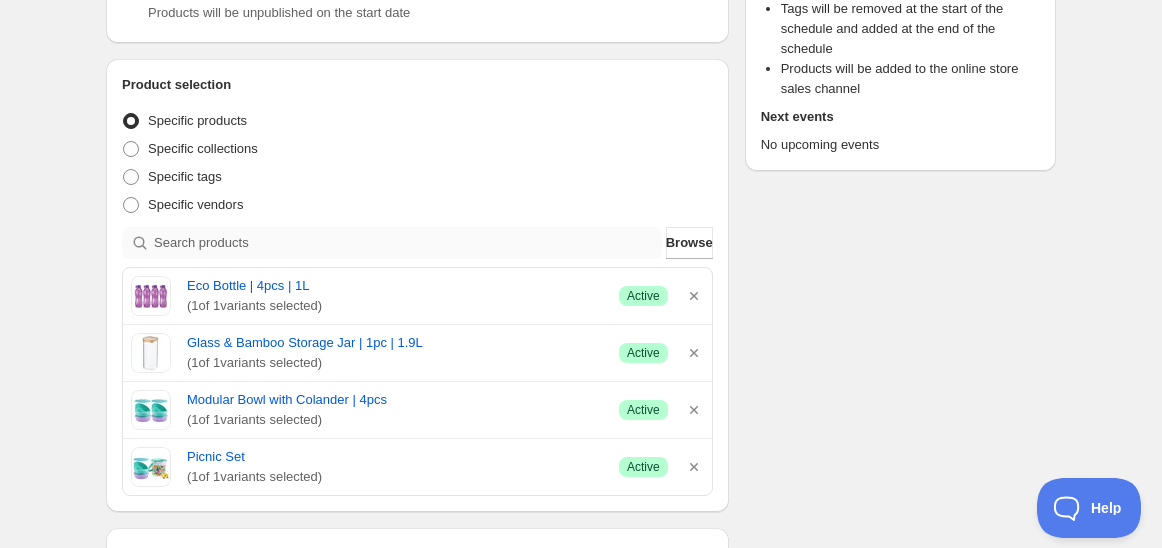 type on "Schedule for C7Aa25" 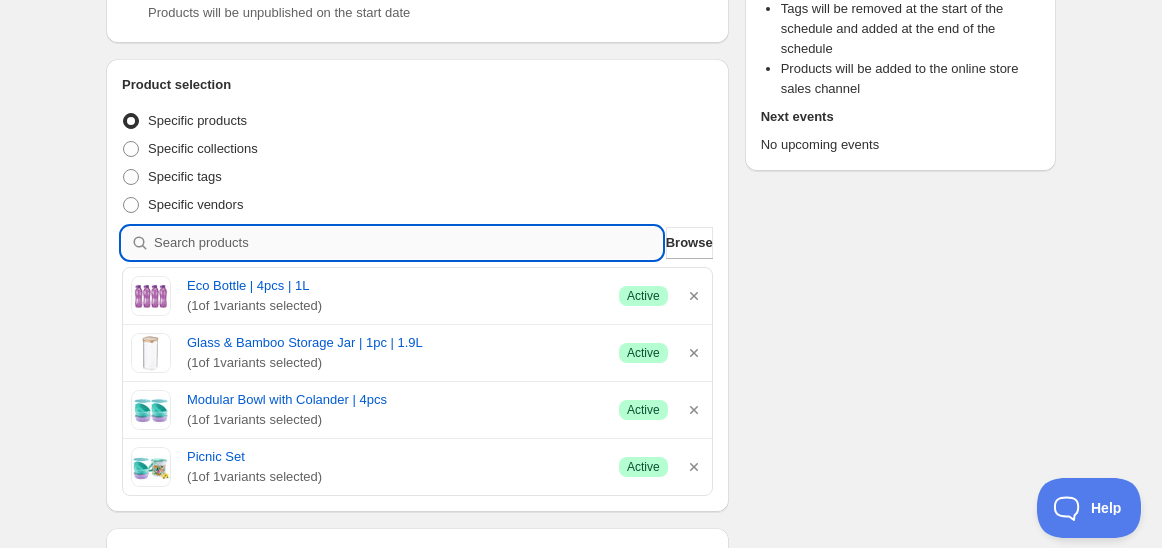 drag, startPoint x: 271, startPoint y: 246, endPoint x: 428, endPoint y: 217, distance: 159.65588 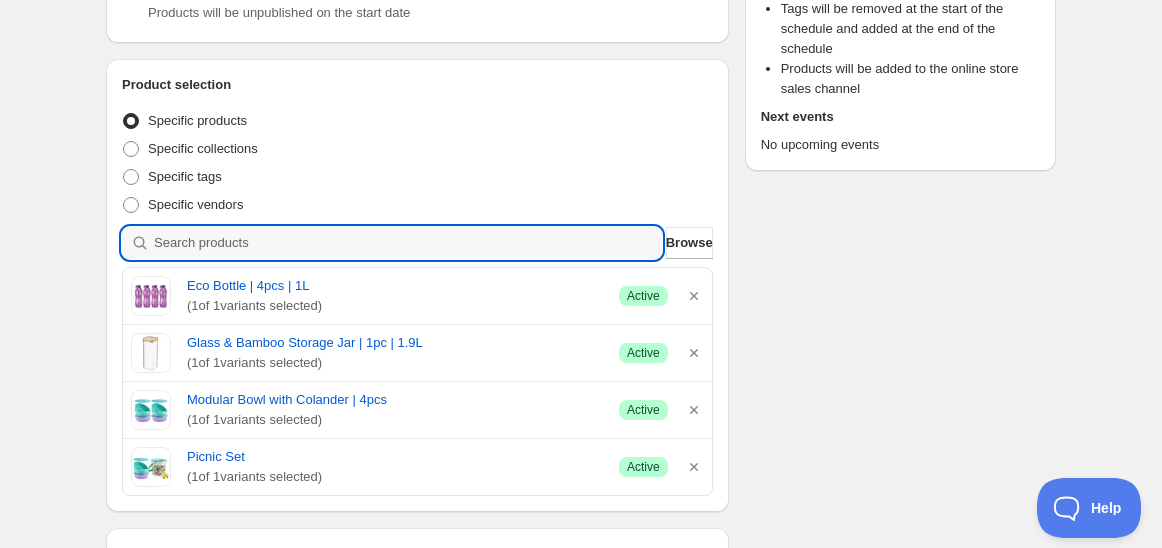 click on "Eco Bottle | 4pcs | 1L ( 1  of   1  variants selected) Success Active" at bounding box center [417, 296] 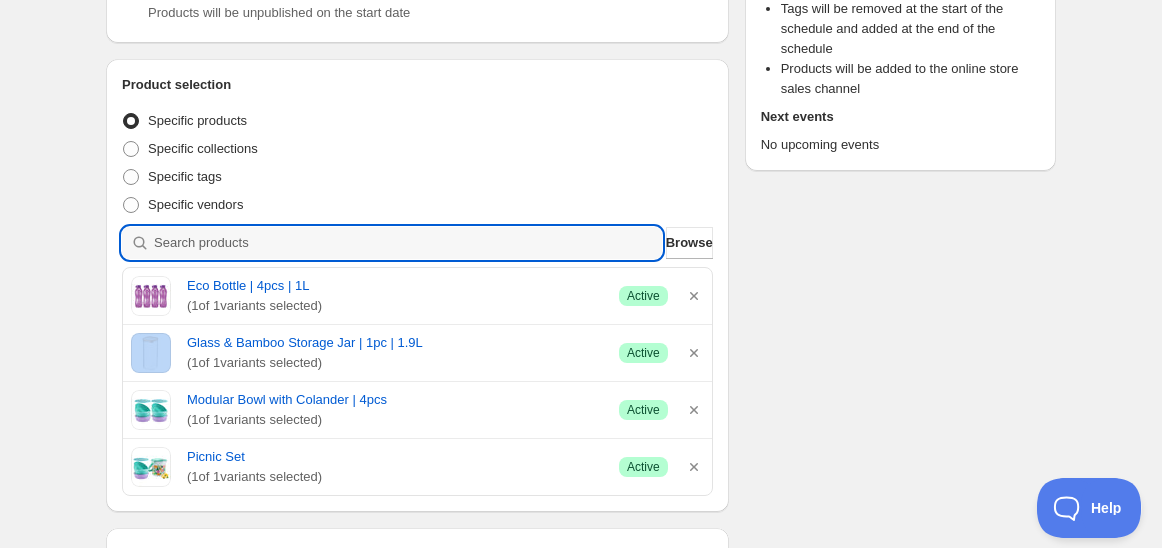click on "Eco Bottle | 4pcs | 1L ( 1  of   1  variants selected) Success Active" at bounding box center (417, 296) 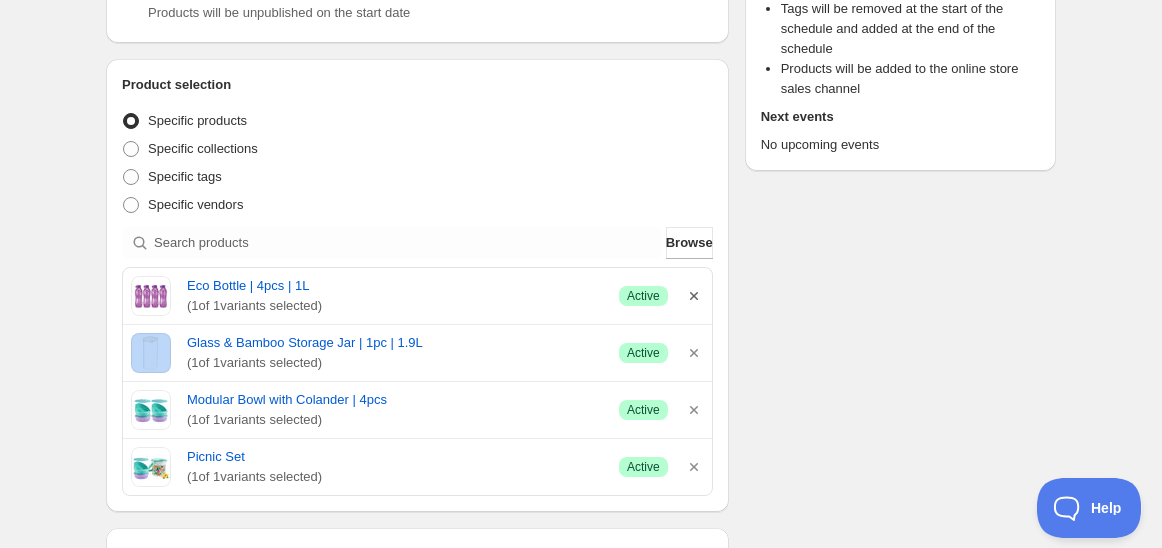 click 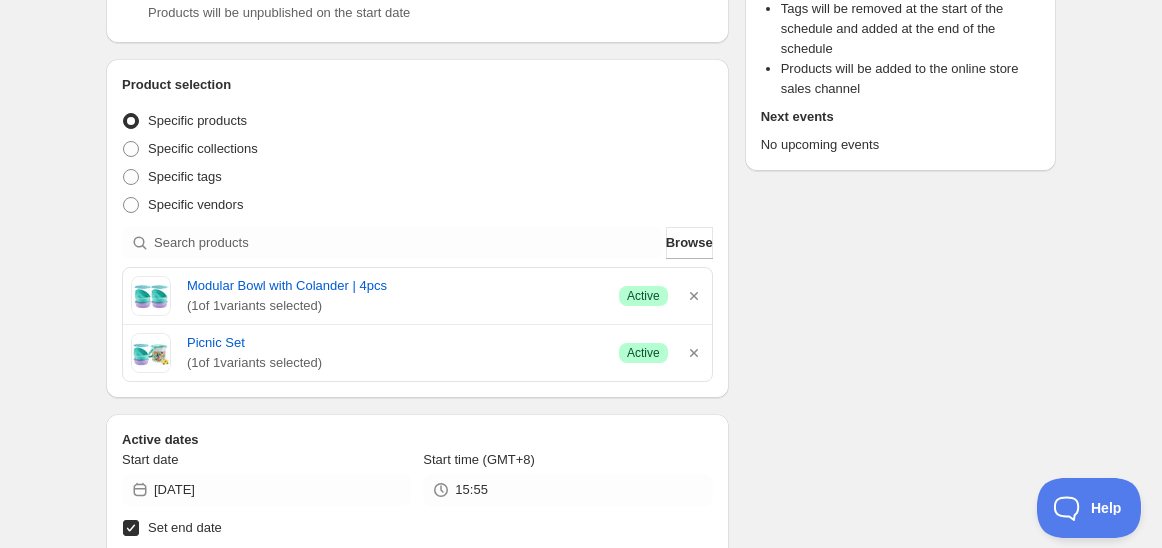 click 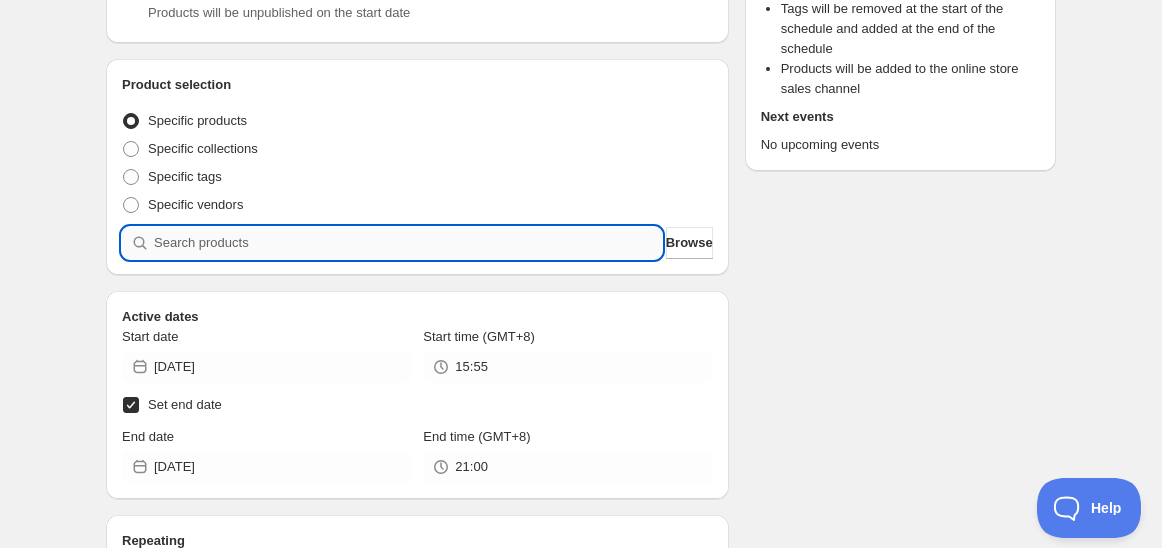 click at bounding box center (408, 243) 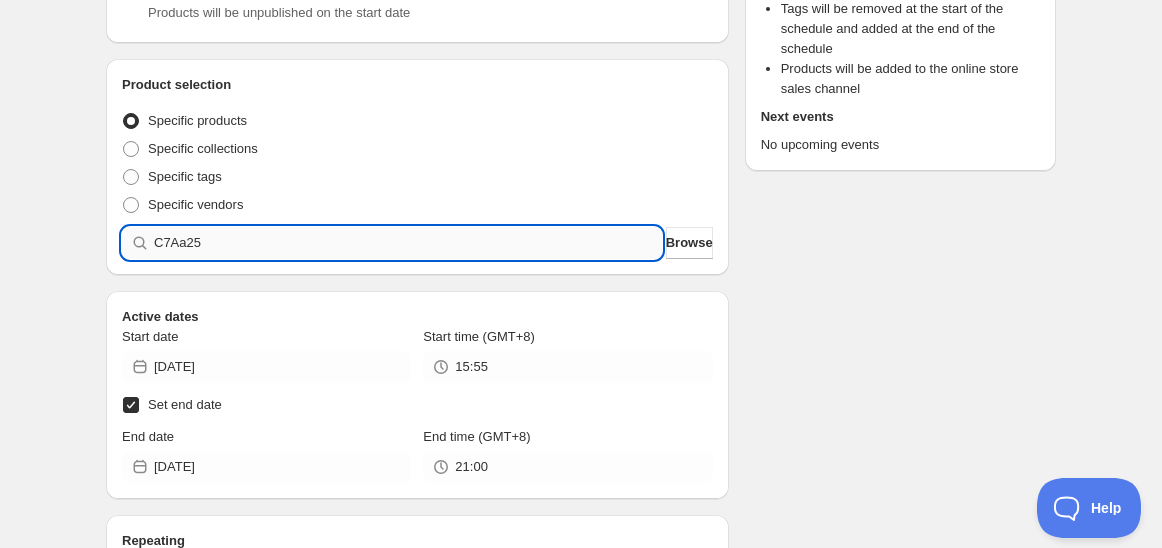 type 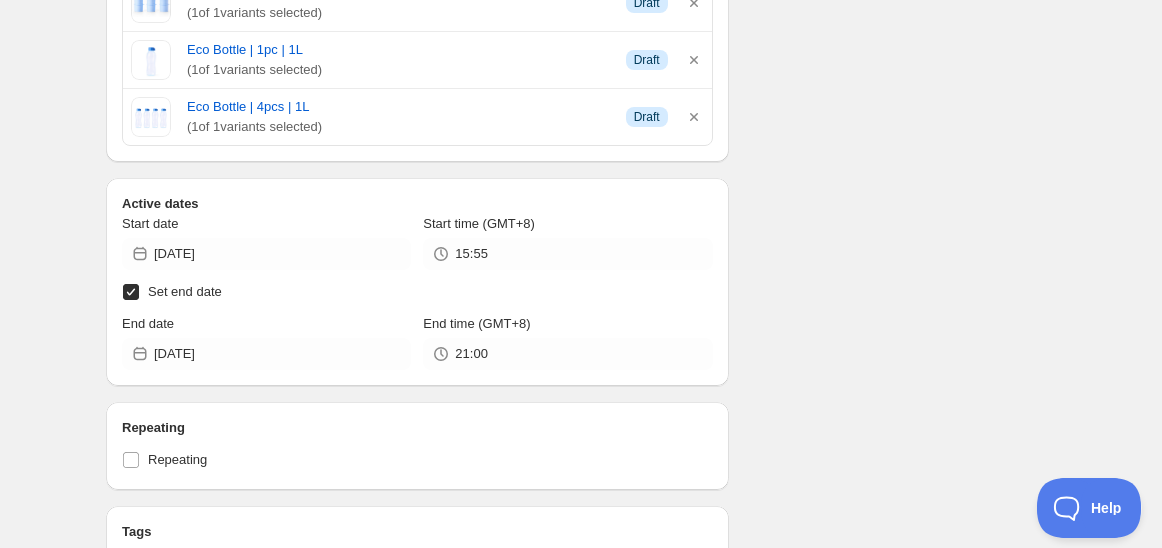 scroll, scrollTop: 666, scrollLeft: 0, axis: vertical 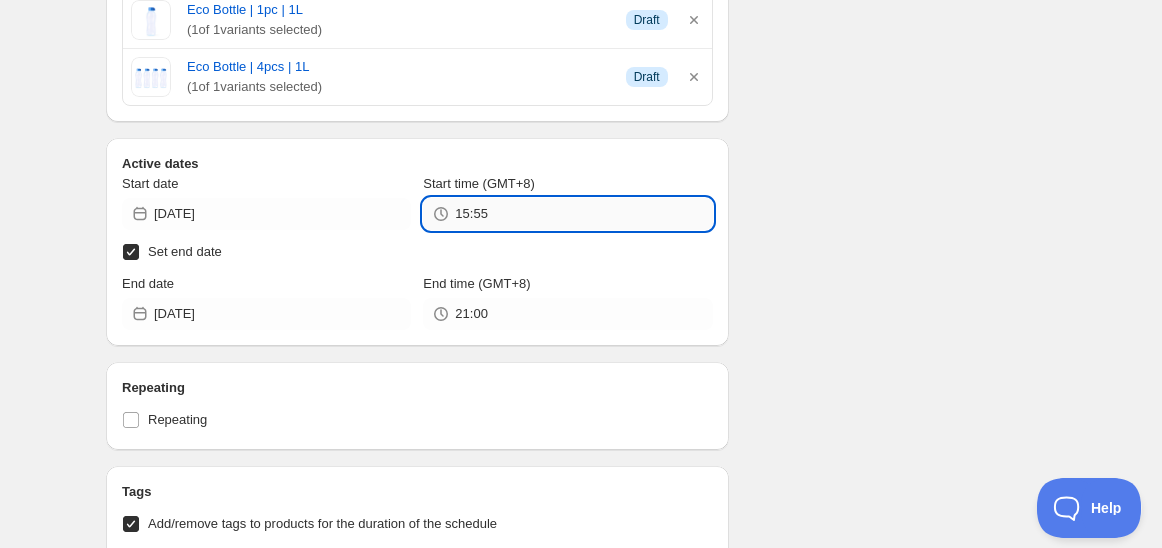 click on "15:55" at bounding box center (583, 214) 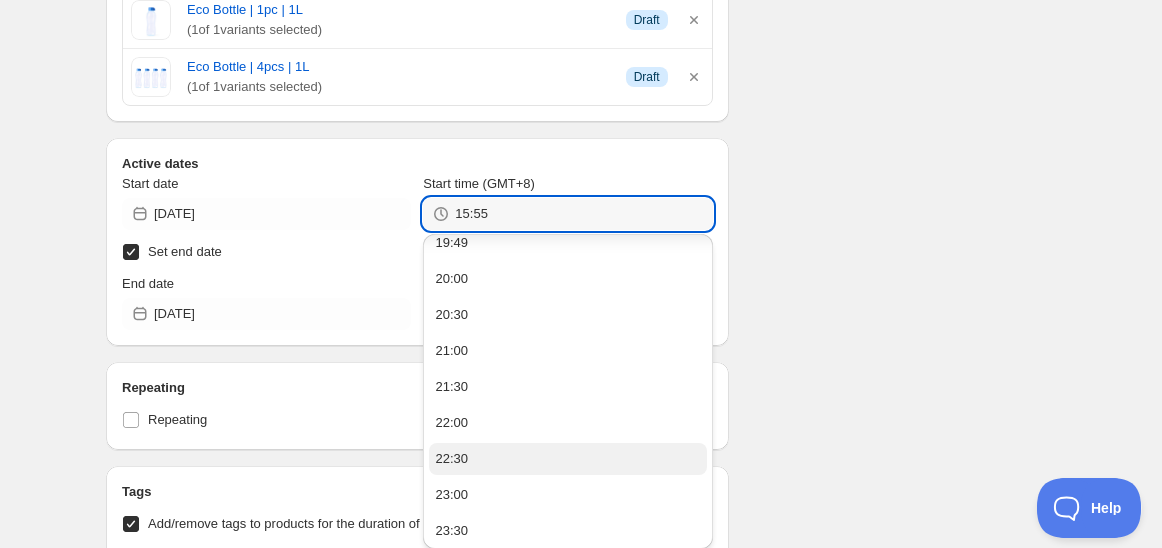 scroll, scrollTop: 17, scrollLeft: 0, axis: vertical 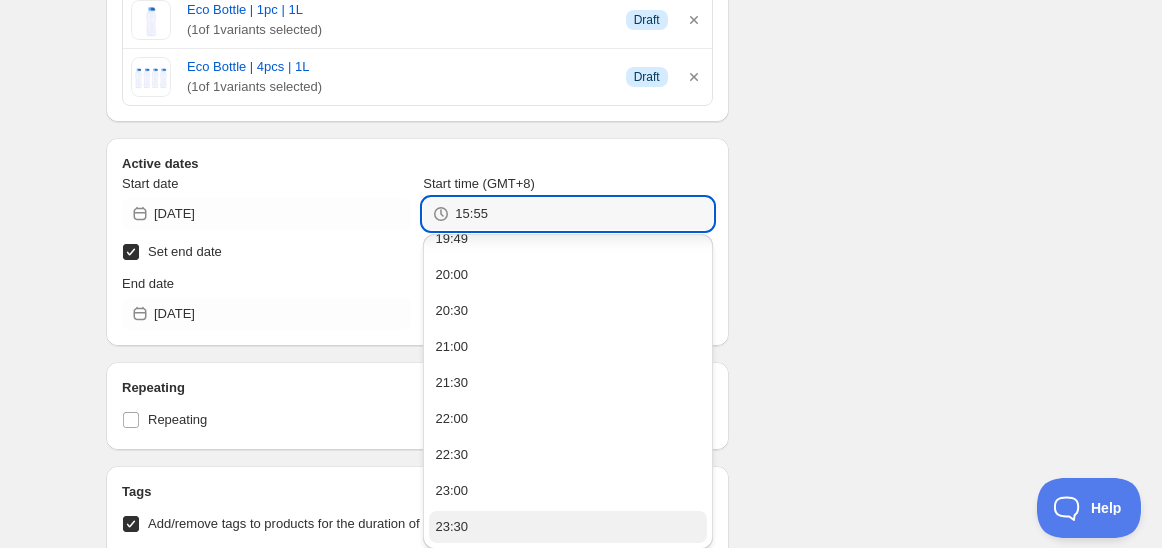 click on "23:30" at bounding box center (567, 527) 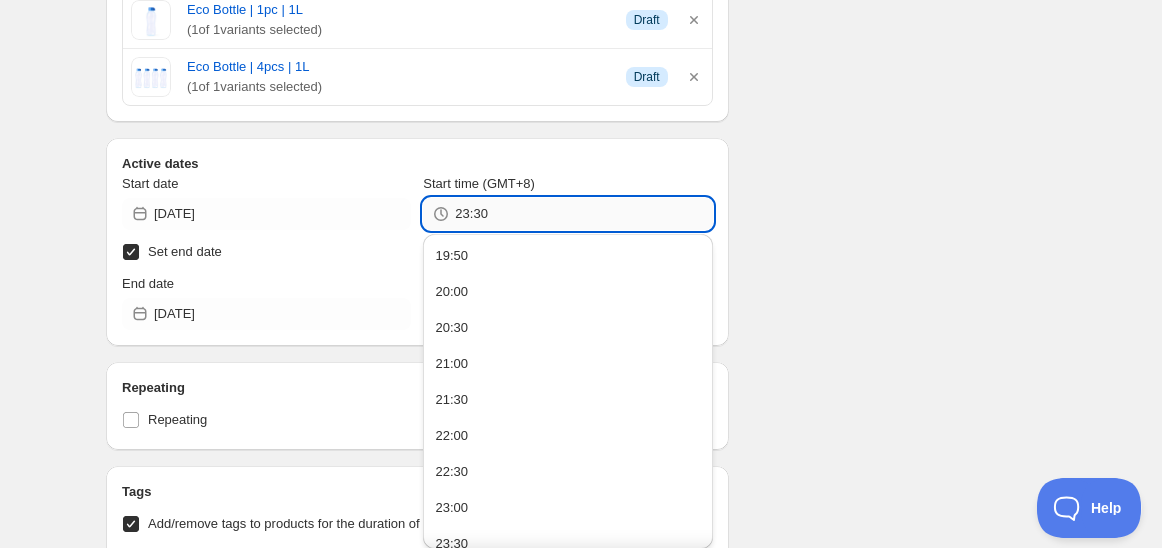 drag, startPoint x: 471, startPoint y: 214, endPoint x: 496, endPoint y: 217, distance: 25.179358 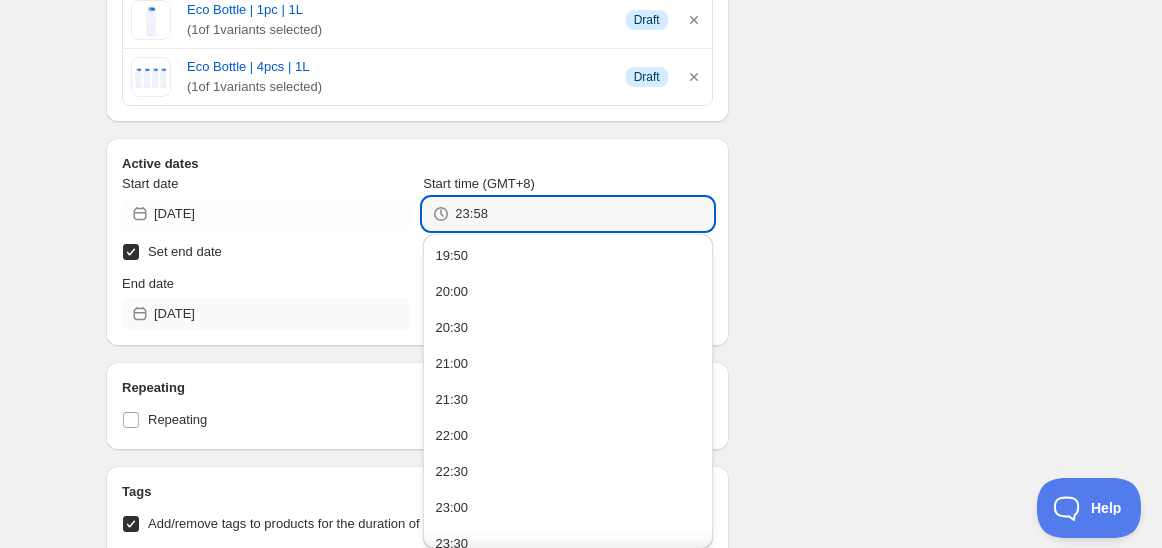 type on "23:58" 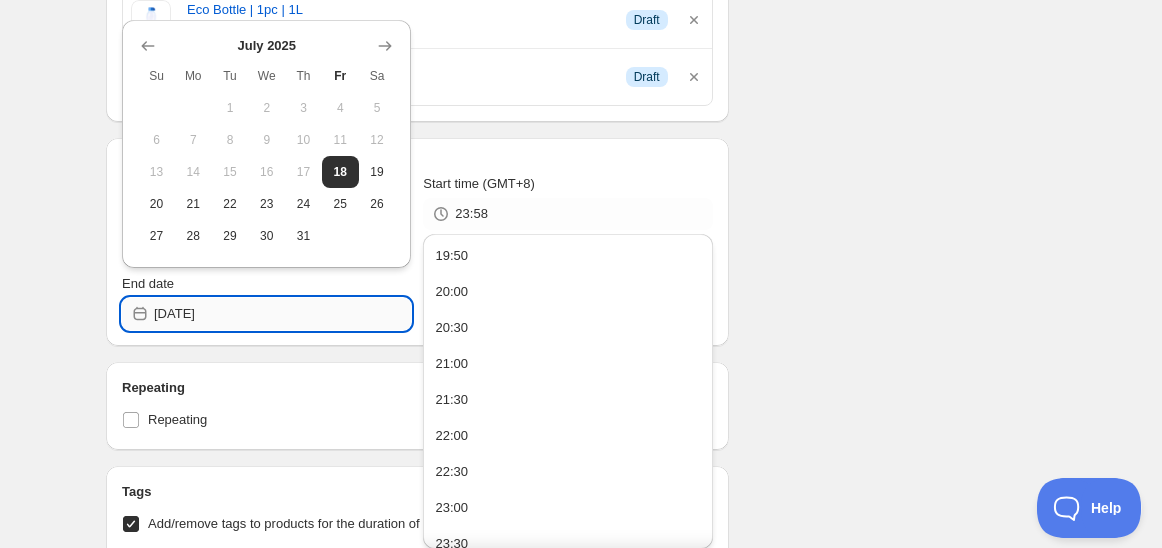 click on "[DATE]" at bounding box center (282, 314) 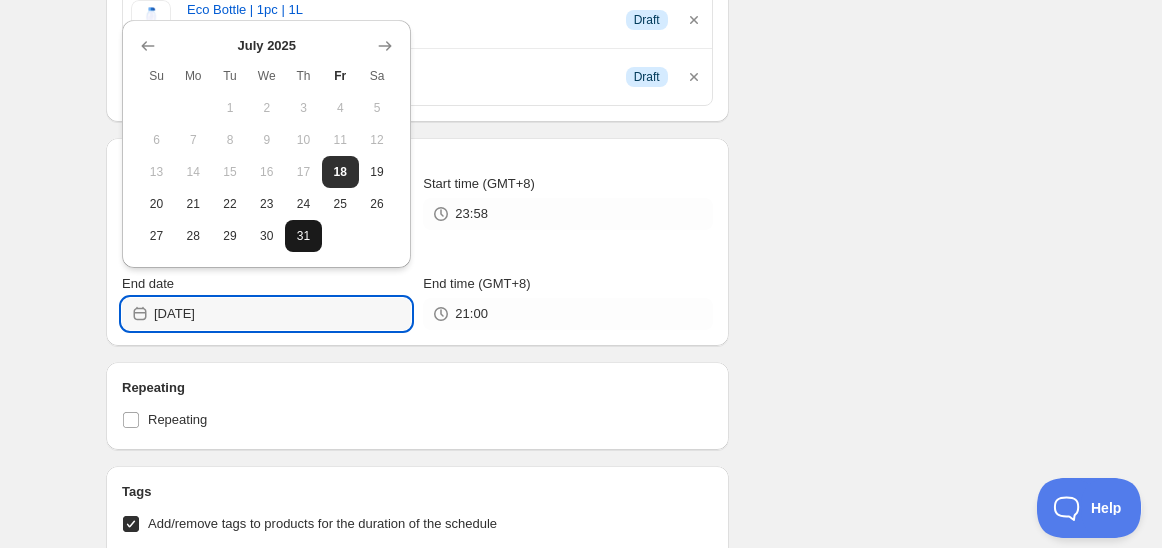 click on "31" at bounding box center [303, 236] 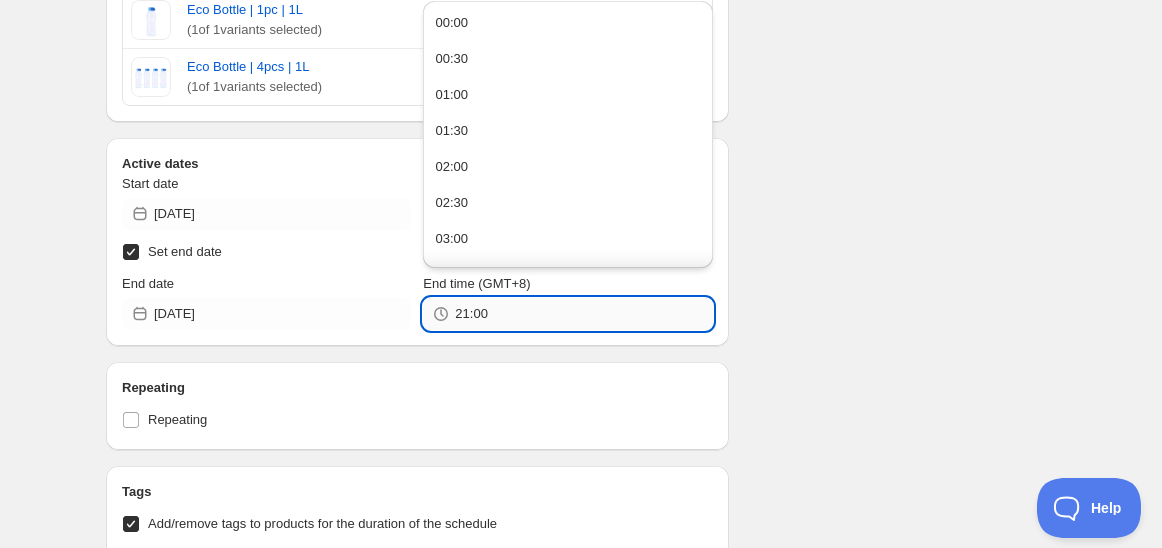 click on "21:00" at bounding box center (583, 314) 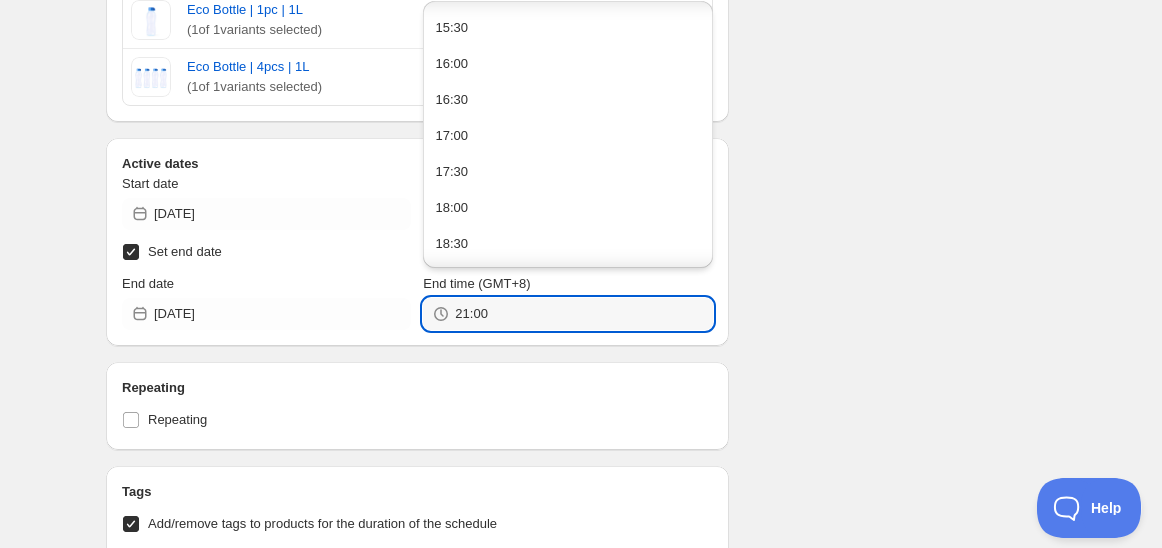 scroll, scrollTop: 1468, scrollLeft: 0, axis: vertical 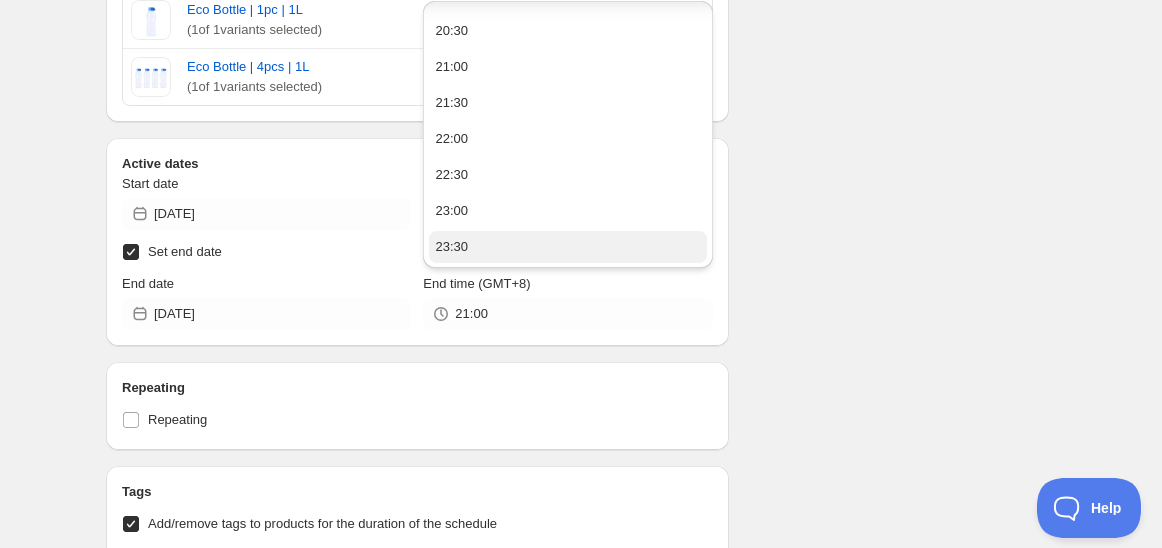 click on "23:30" at bounding box center [567, 247] 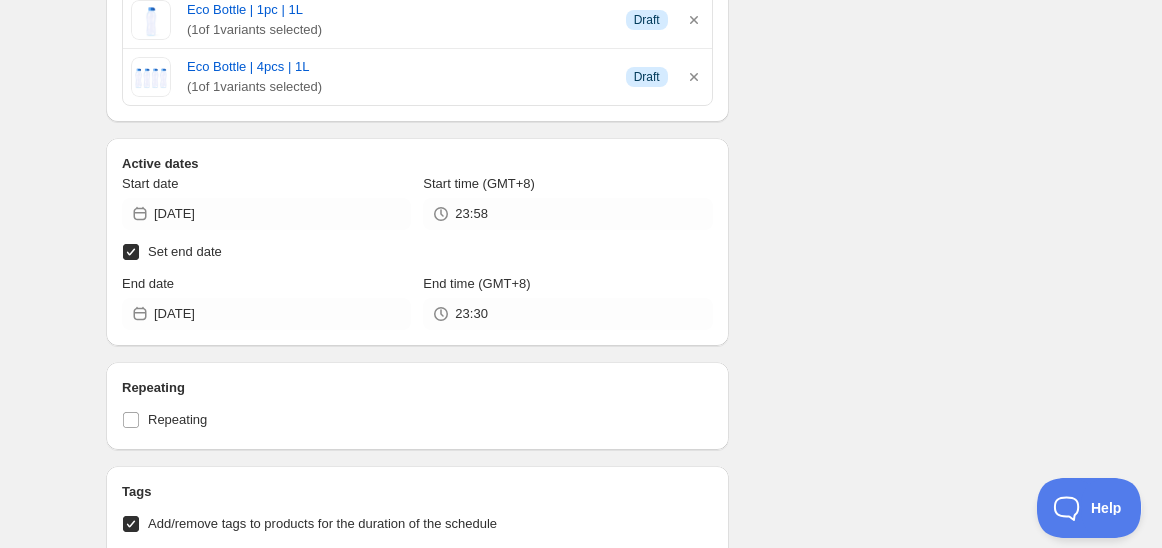 click on "Schedule name Schedule for C7Aa25 Your customers won't see this Action Action Publish product(s) Products will be published on the start date Unpublish product(s) Products will be unpublished on the start date Product selection Entity type Specific products Specific collections Specific tags Specific vendors Browse Compact Canister | 6pcs | 600ml ( 1  of   1  variants selected) Info Draft Eco Bottle | 1pc | 1L ( 1  of   1  variants selected) Info Draft Eco Bottle | 4pcs | 1L ( 1  of   1  variants selected) Info Draft Active dates Start date [DATE] Start time (GMT+8) 23:58 Set end date End date [DATE] End time (GMT+8) 23:30 Repeating Repeating Ok Cancel Every 1 Date range Days Weeks Months Years Days Ends Never On specific date After a number of occurances Tags Add/remove tags to products for the duration of the schedule Tag type Add tags at start of schedule, remove at end Remove tags at start of schedule, add at end Tags testing Countdown timer Show a countdown timer on the product page Sales channel" at bounding box center [573, 332] 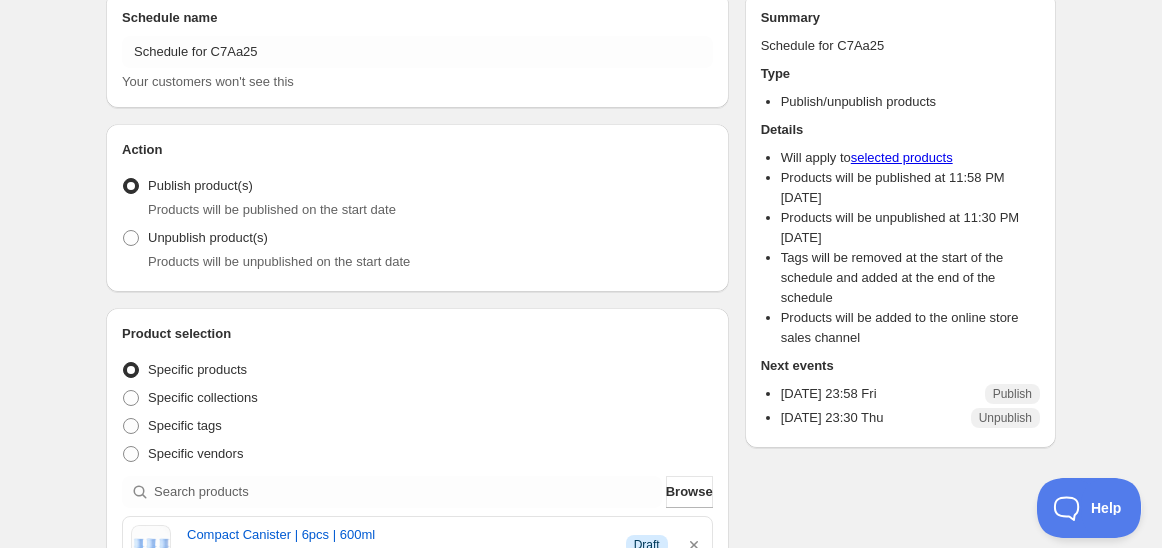 scroll, scrollTop: 0, scrollLeft: 0, axis: both 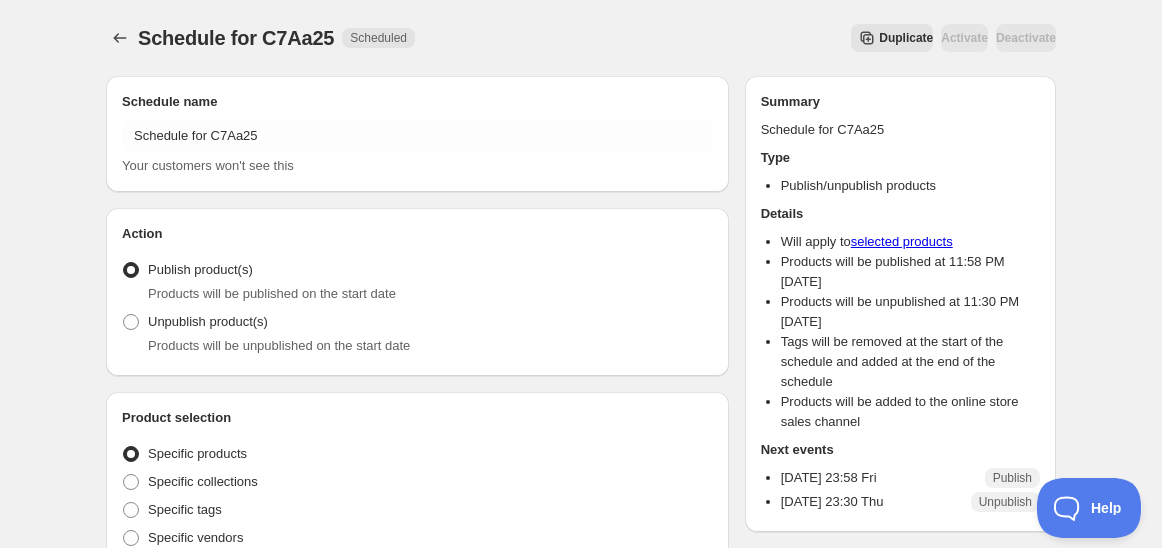 click on "Schedule name Schedule for C7Aa25 Your customers won't see this" at bounding box center [417, 134] 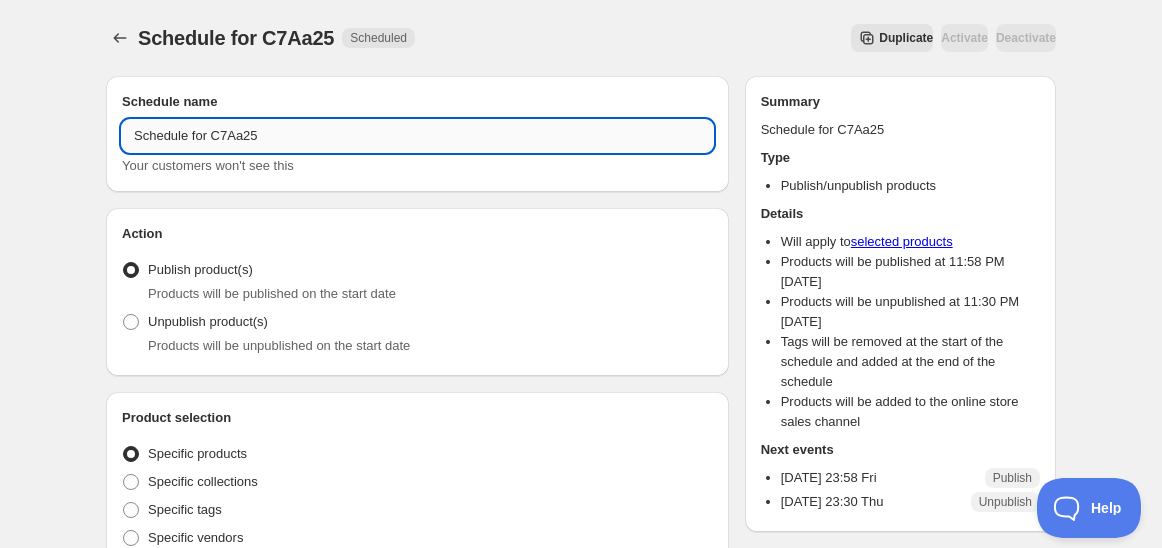 click on "Schedule for C7Aa25" at bounding box center (417, 136) 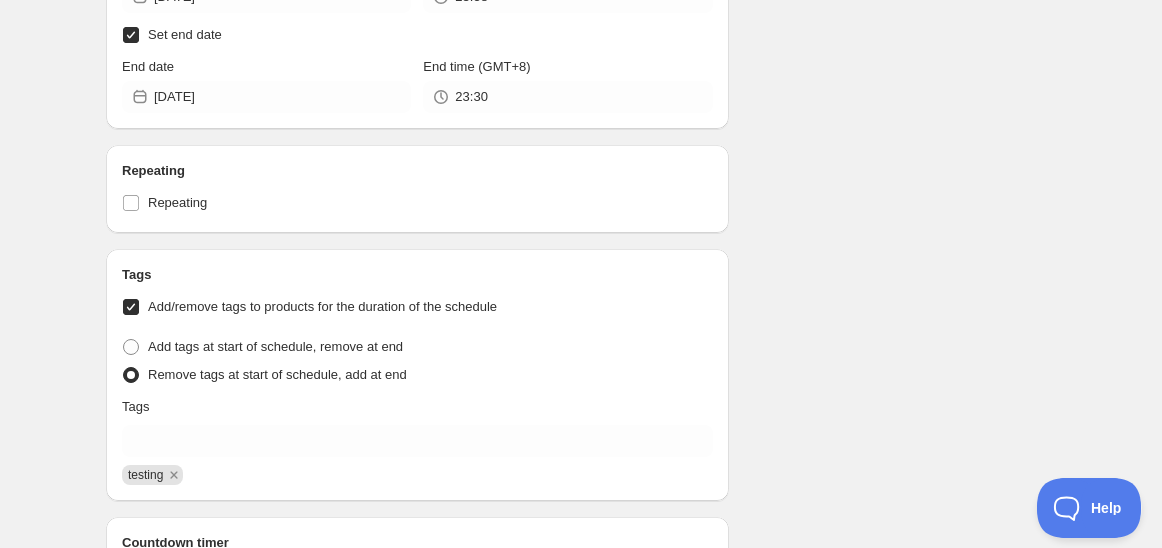 scroll, scrollTop: 777, scrollLeft: 0, axis: vertical 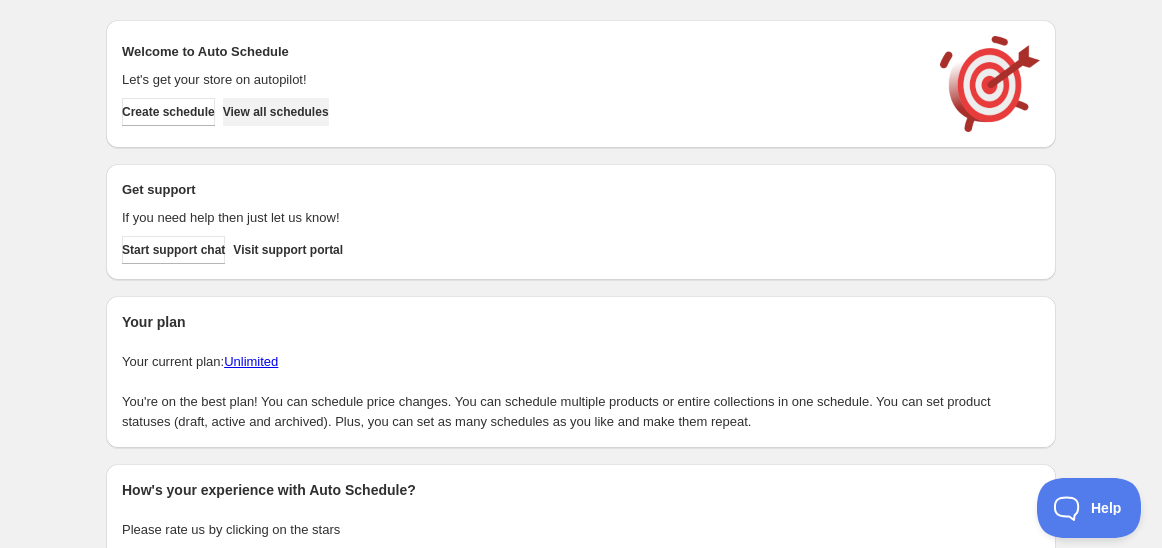 click on "View all schedules" at bounding box center [276, 112] 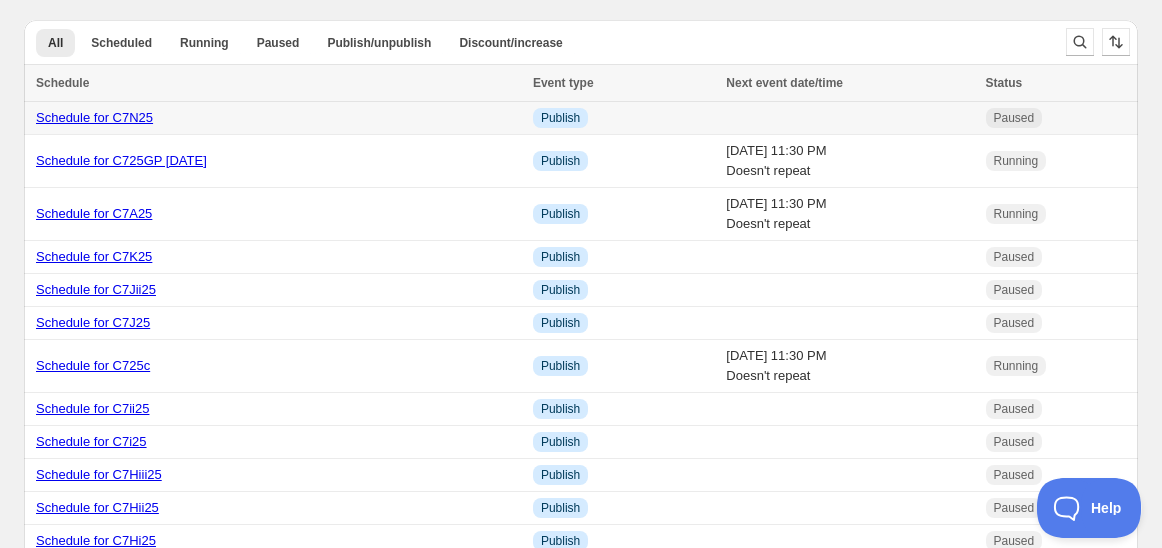 click on "Schedule for C7N25" at bounding box center [94, 117] 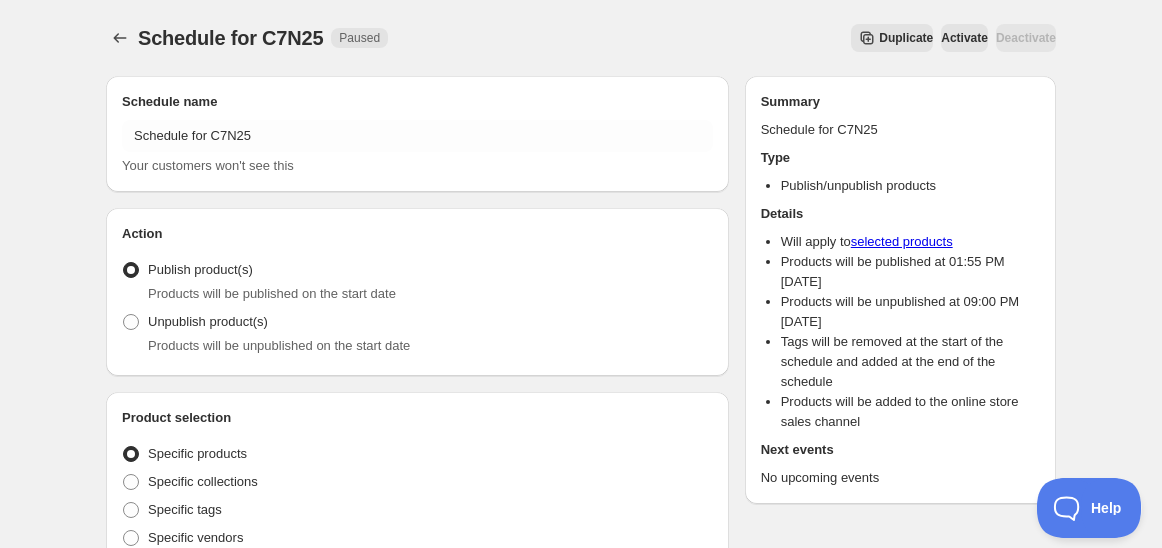 click on "Duplicate" at bounding box center [906, 38] 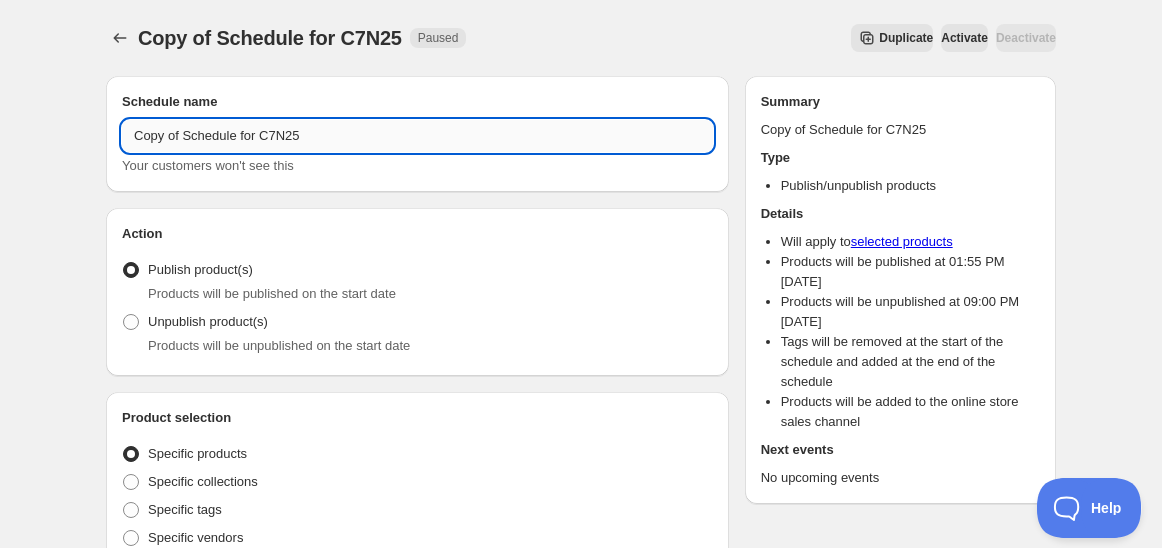 click on "Copy of Schedule for C7N25" at bounding box center [417, 136] 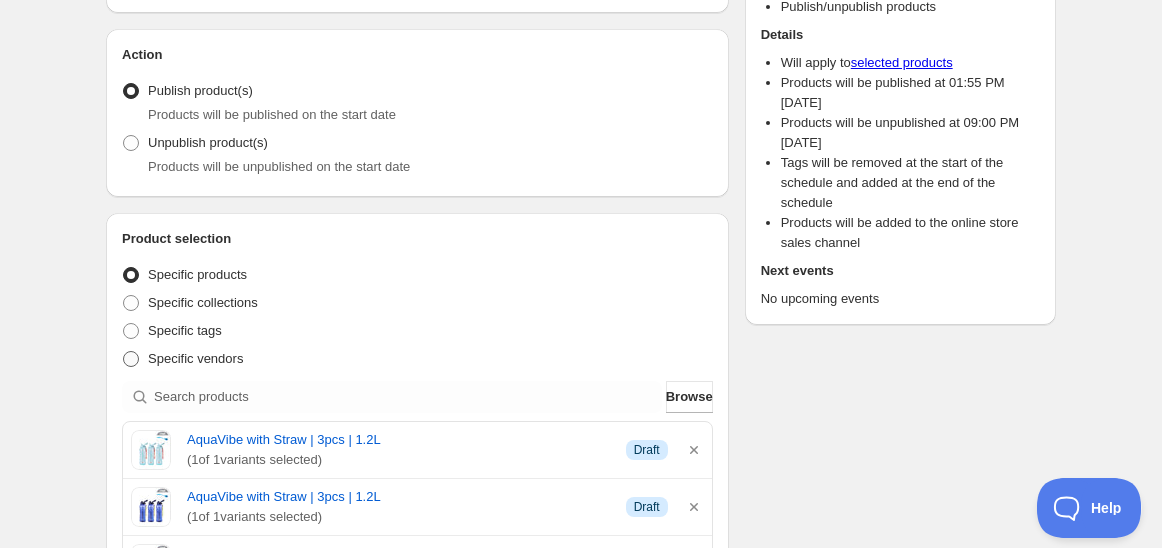 scroll, scrollTop: 222, scrollLeft: 0, axis: vertical 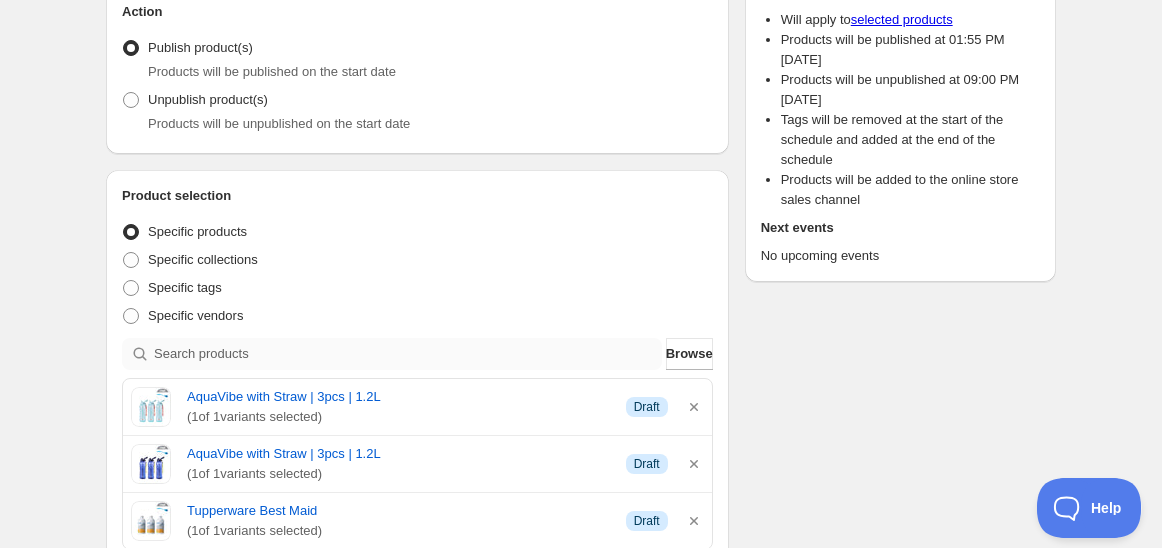 type on "Schedule for C7Aa25" 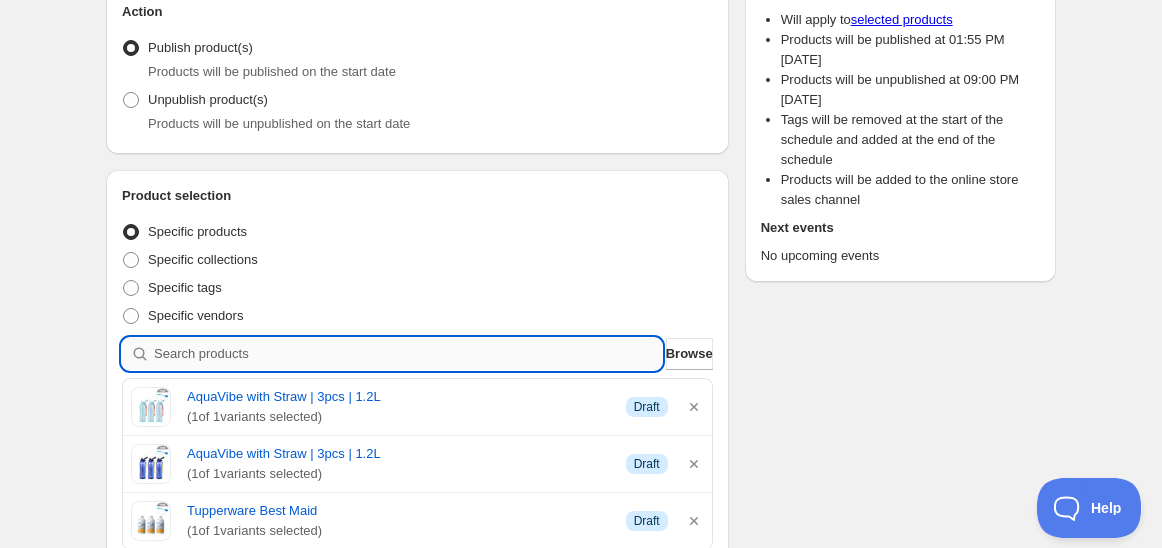 click at bounding box center (408, 354) 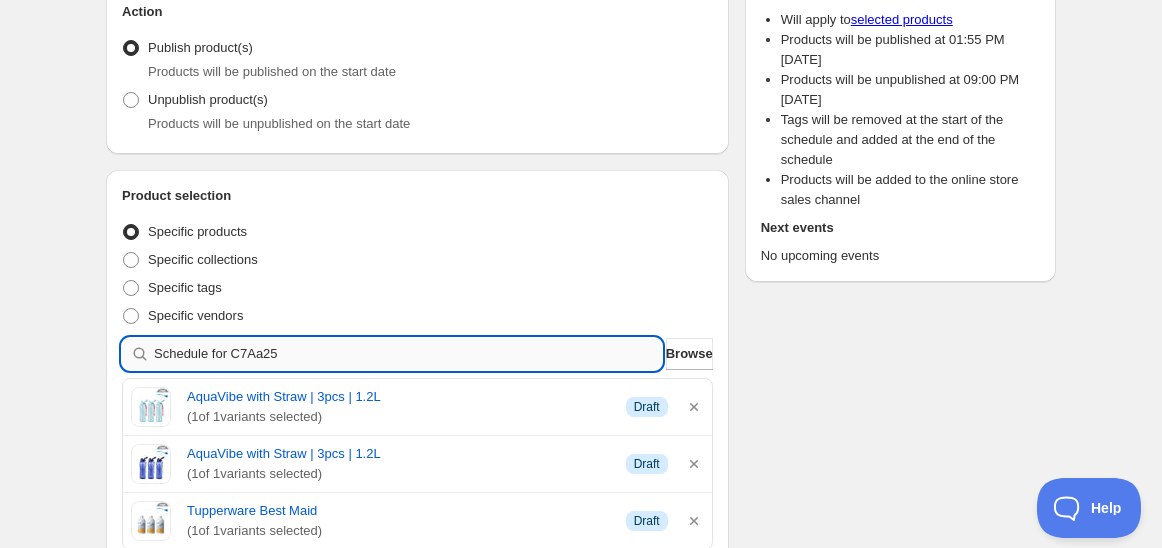type 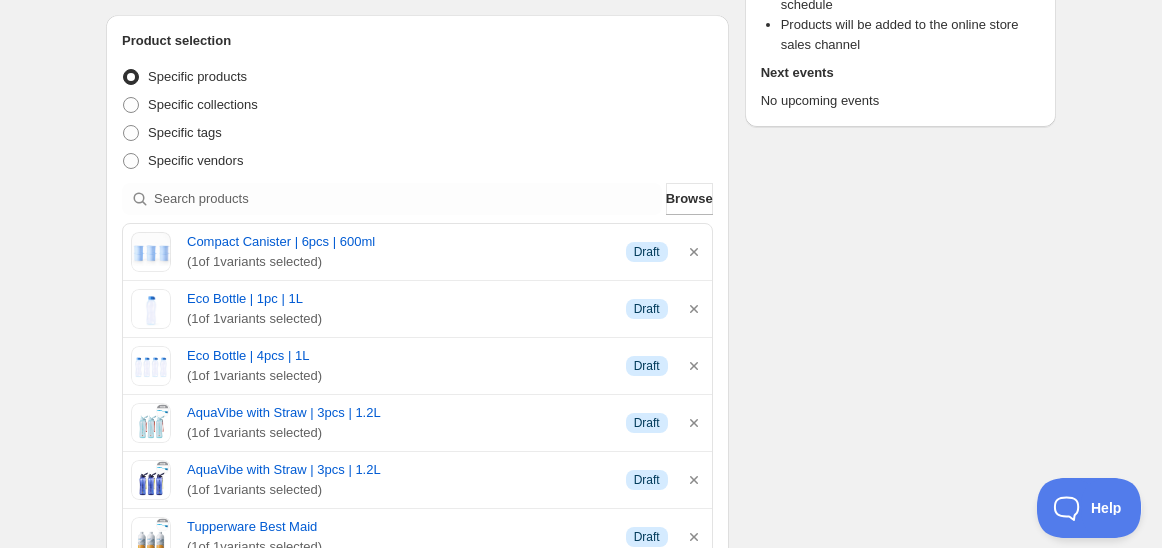 scroll, scrollTop: 444, scrollLeft: 0, axis: vertical 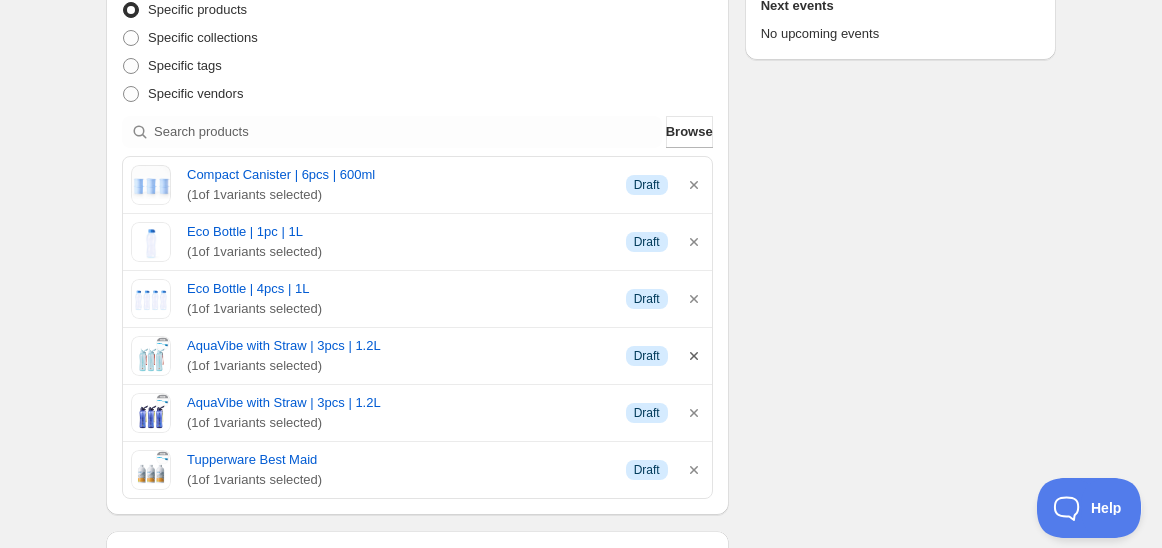 click 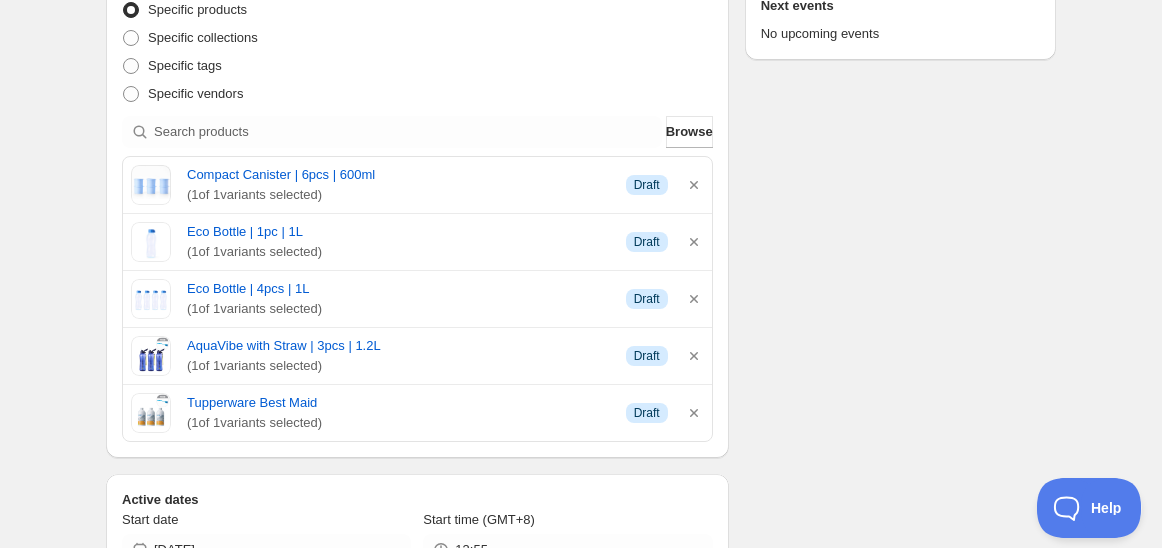 click 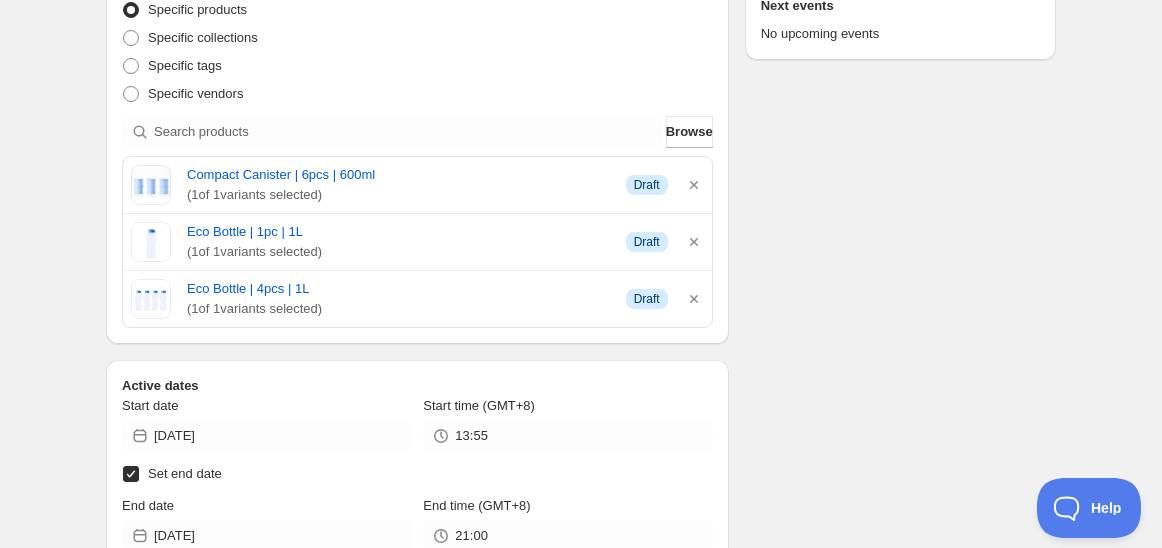 click on "Schedule name Schedule for C7Aa25 Your customers won't see this Action Action Publish product(s) Products will be published on the start date Unpublish product(s) Products will be unpublished on the start date Product selection Entity type Specific products Specific collections Specific tags Specific vendors Browse Compact Canister | 6pcs | 600ml ( 1  of   1  variants selected) Info Draft Eco Bottle | 1pc | 1L ( 1  of   1  variants selected) Info Draft Eco Bottle | 4pcs | 1L ( 1  of   1  variants selected) Info Draft Active dates Start date 2025-07-18 Start time (GMT+8) 13:55 Set end date End date 2025-07-18 End time (GMT+8) 21:00 Repeating Repeating Ok Cancel Every 1 Date range Days Weeks Months Years Days Ends Never On specific date After a number of occurances Tags Add/remove tags to products for the duration of the schedule Tag type Add tags at start of schedule, remove at end Remove tags at start of schedule, add at end Tags testing Countdown timer Show a countdown timer on the product page Sales channel" at bounding box center [573, 554] 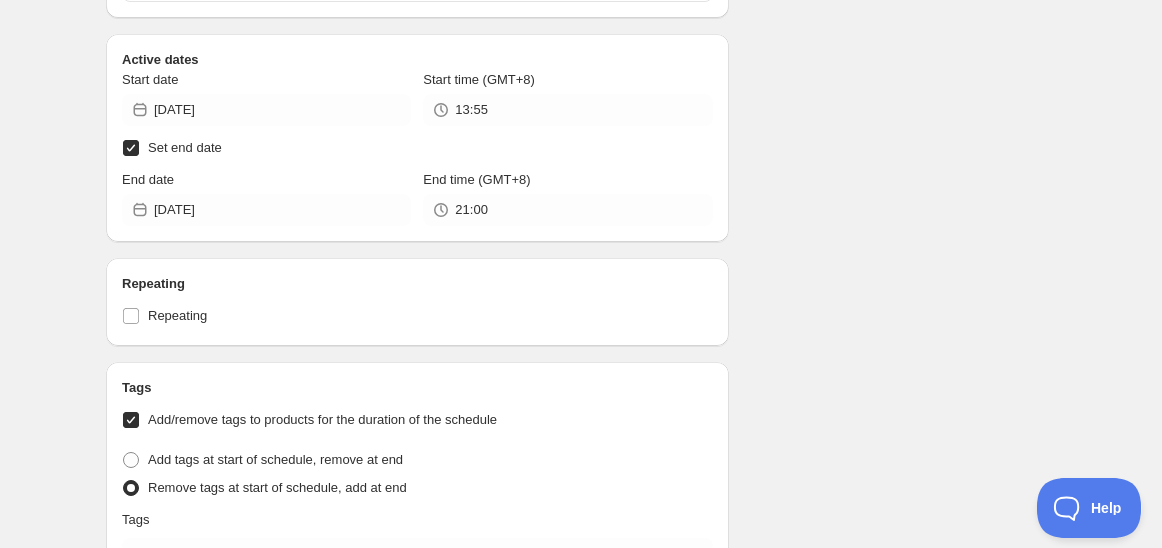 scroll, scrollTop: 777, scrollLeft: 0, axis: vertical 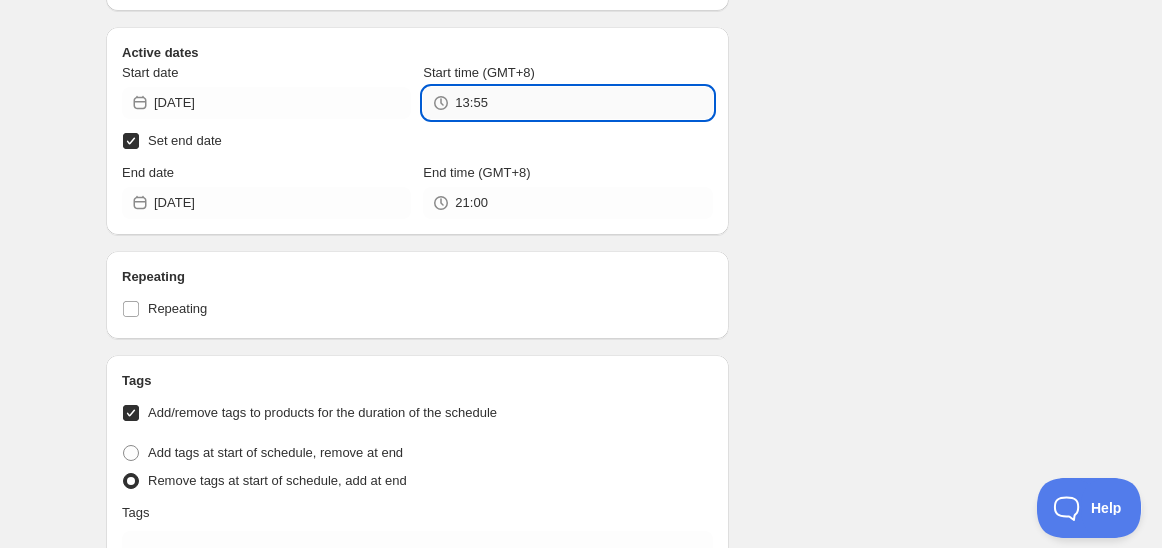 click on "13:55" at bounding box center (583, 103) 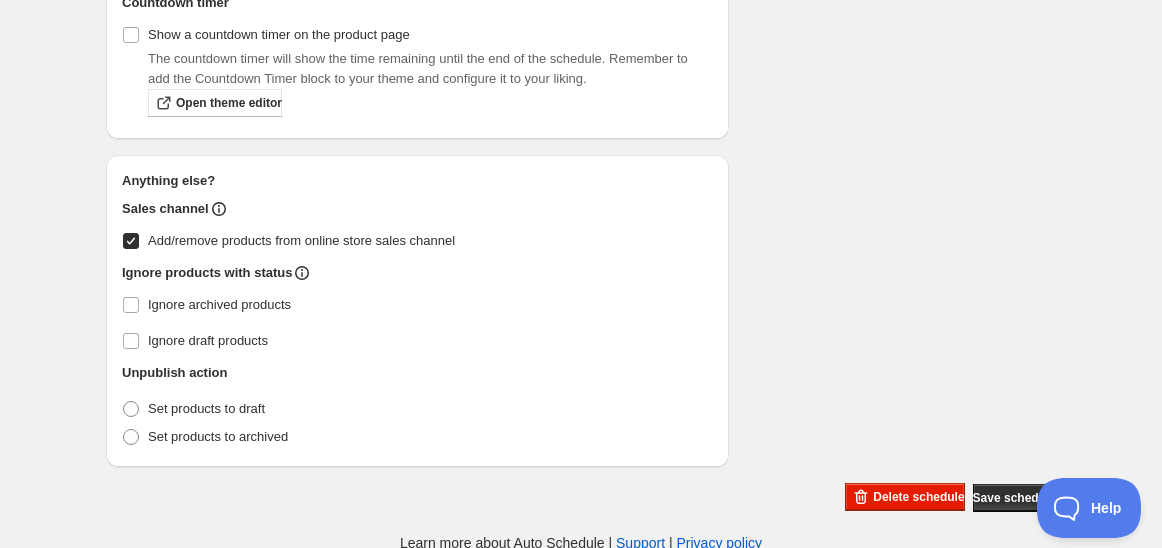 scroll, scrollTop: 868, scrollLeft: 0, axis: vertical 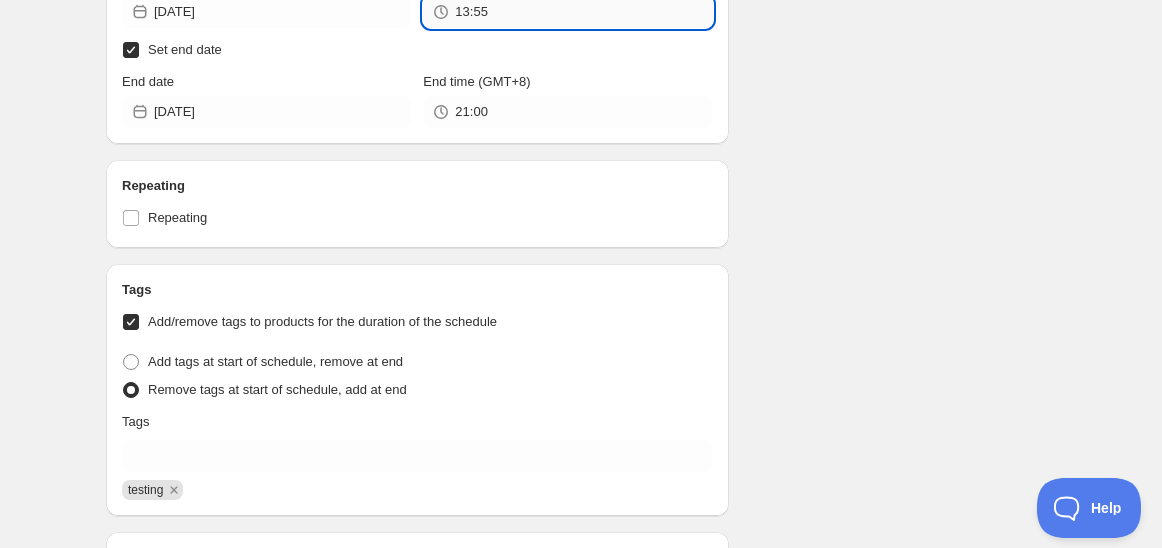 click on "13:55" at bounding box center [583, 12] 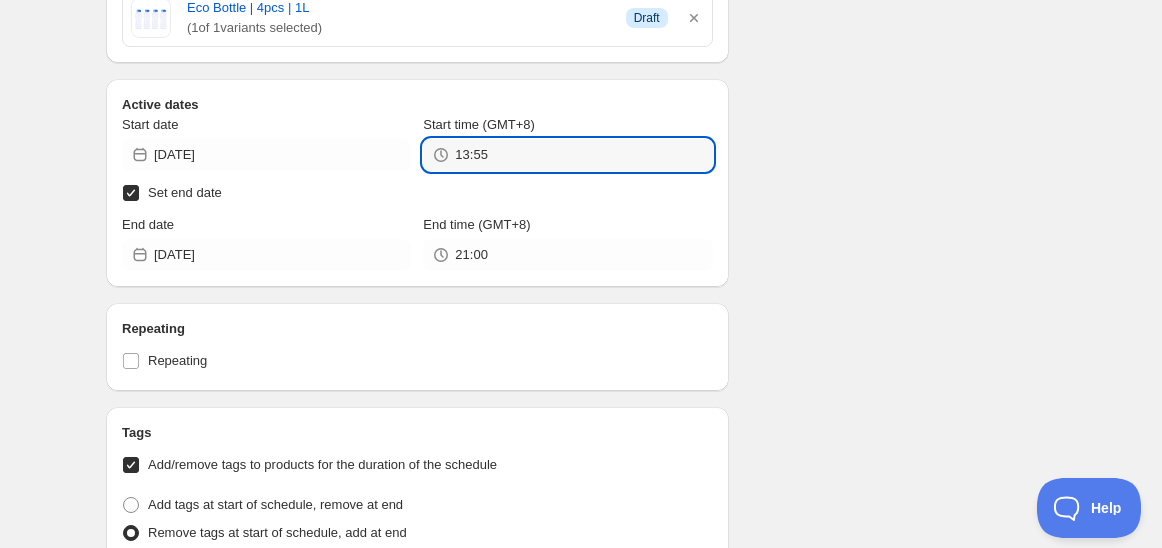 scroll, scrollTop: 645, scrollLeft: 0, axis: vertical 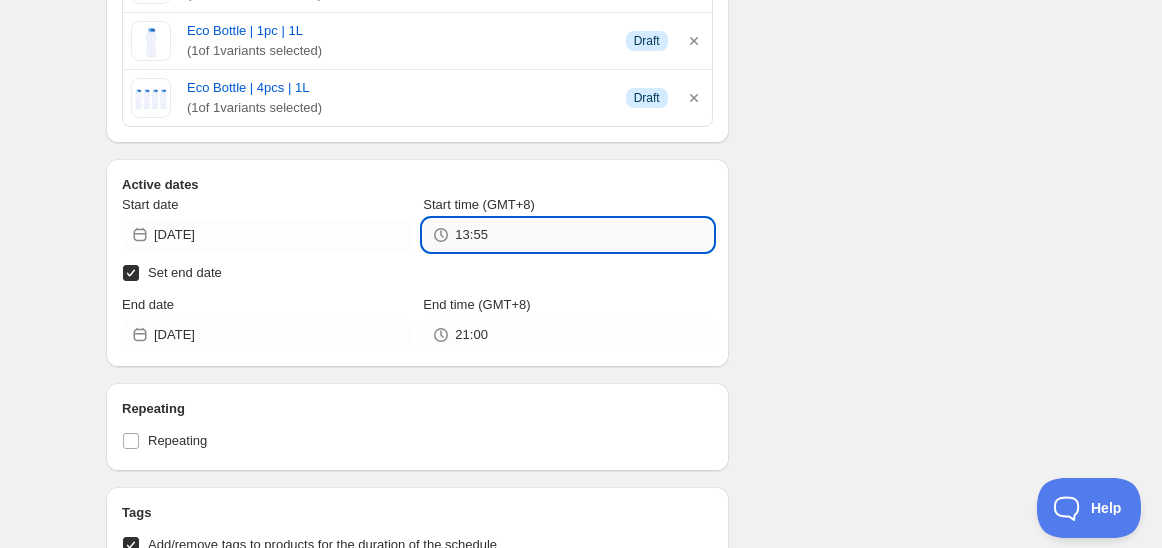 click on "13:55" at bounding box center [583, 235] 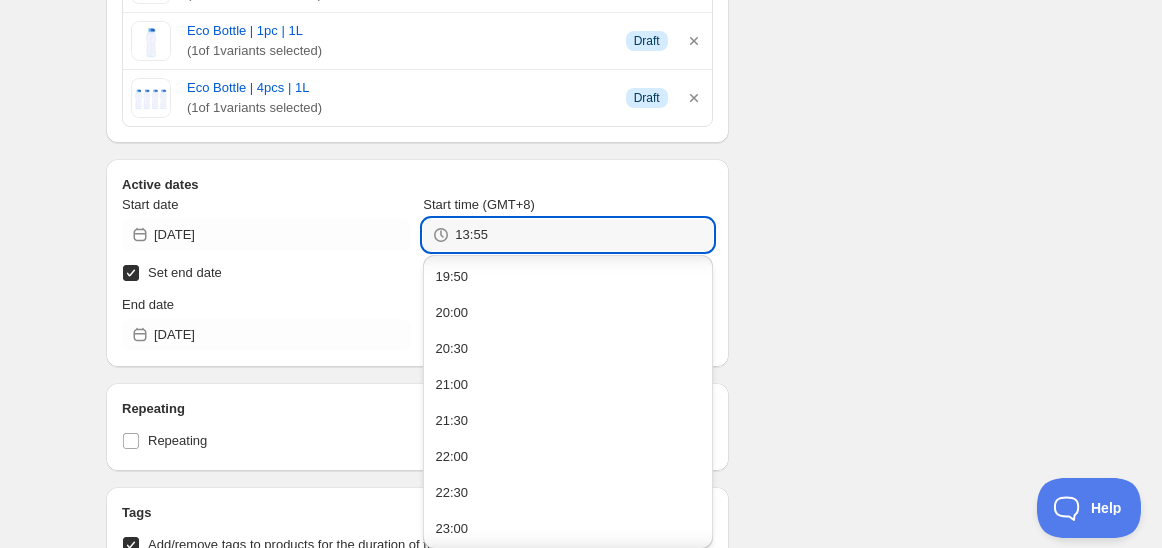 scroll, scrollTop: 37, scrollLeft: 0, axis: vertical 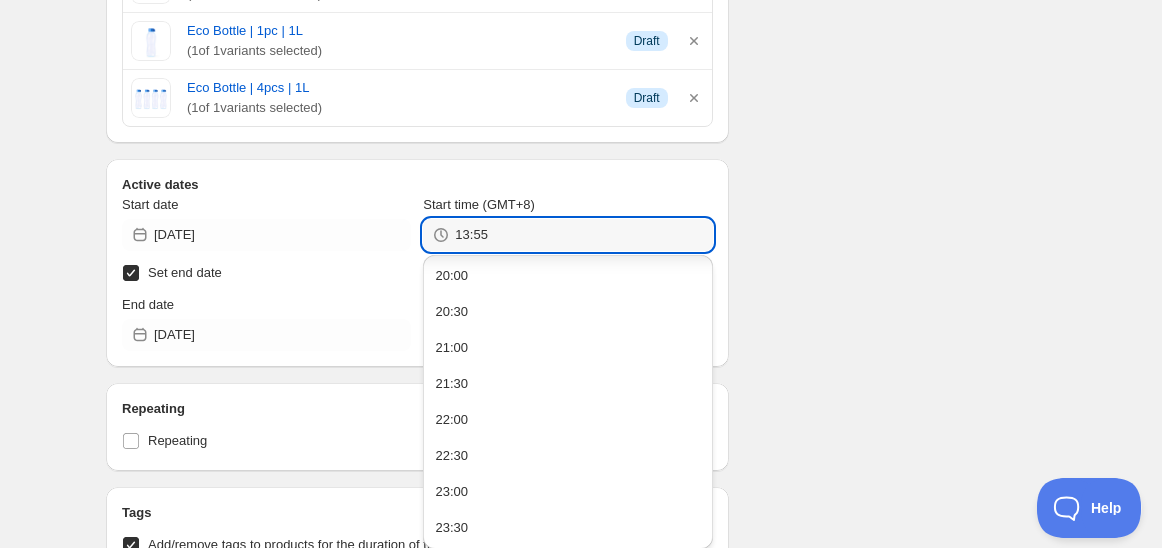 click on "19:50 20:00 20:30 21:00 21:30 22:00 22:30 23:00 23:30" at bounding box center [567, 384] 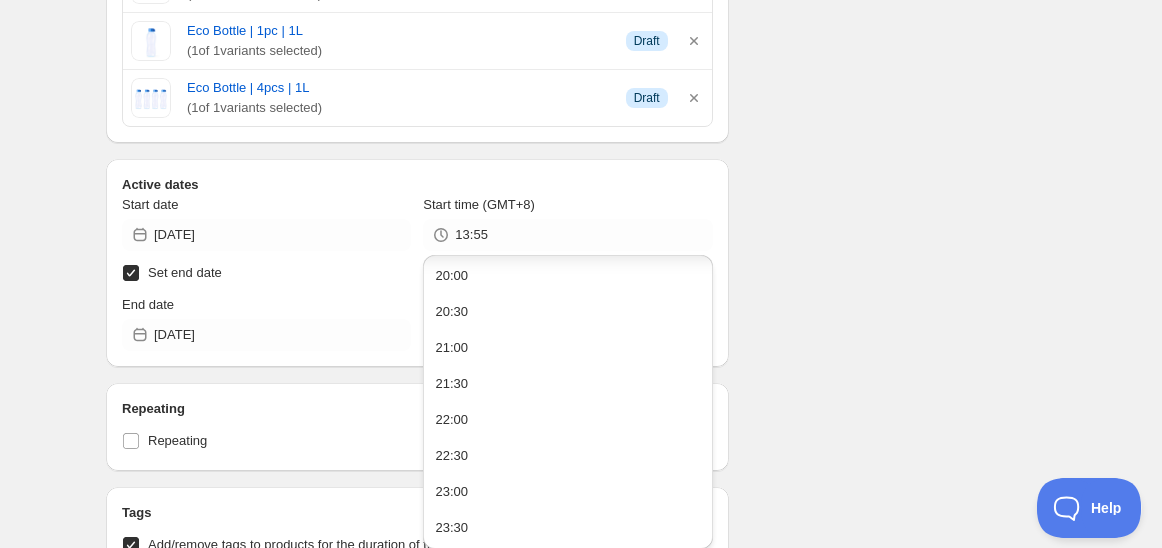 drag, startPoint x: 502, startPoint y: 515, endPoint x: 502, endPoint y: 481, distance: 34 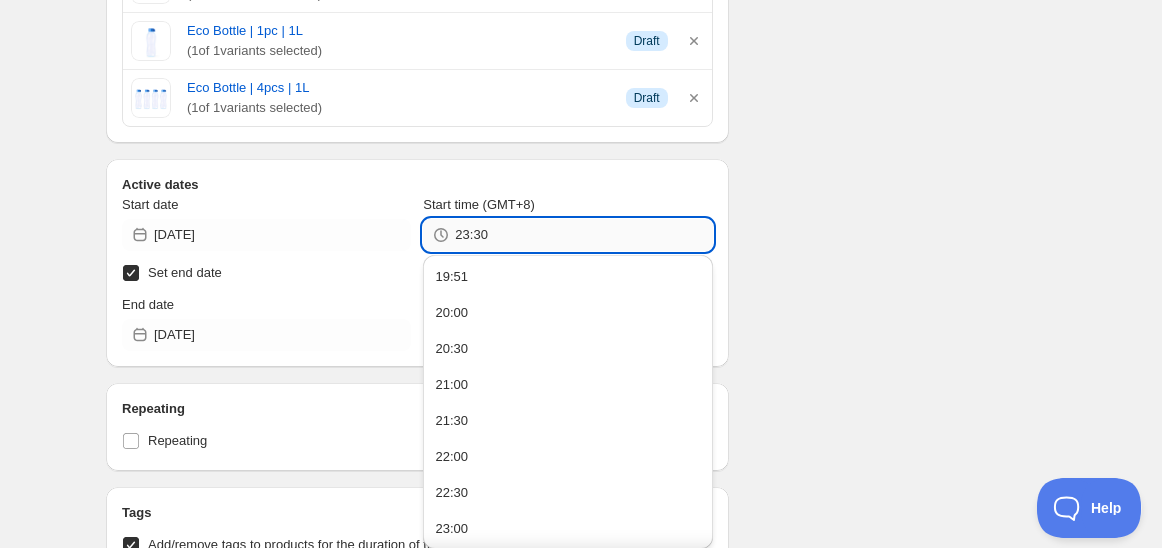 drag, startPoint x: 474, startPoint y: 230, endPoint x: 500, endPoint y: 235, distance: 26.476404 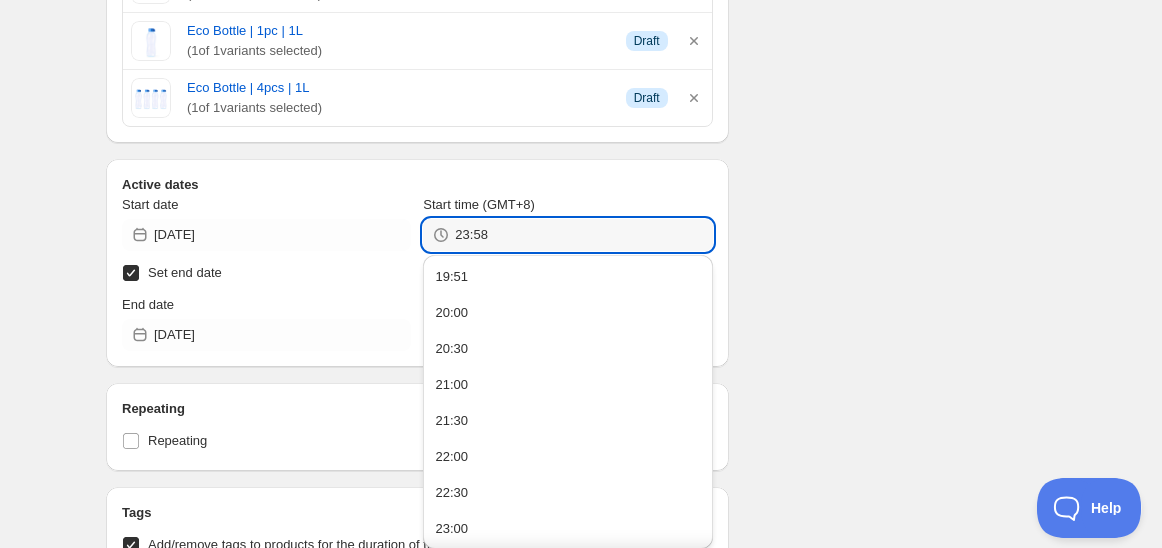 type on "23:58" 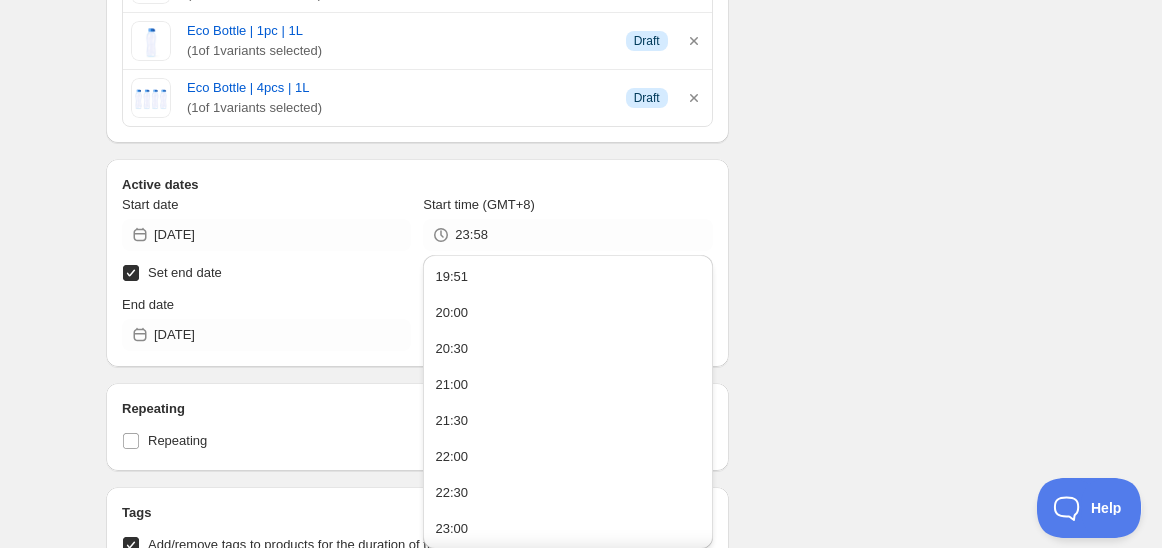 click on "Schedule name Schedule for C7Aa25 Your customers won't see this Action Action Publish product(s) Products will be published on the start date Unpublish product(s) Products will be unpublished on the start date Product selection Entity type Specific products Specific collections Specific tags Specific vendors Browse Compact Canister | 6pcs | 600ml ( 1  of   1  variants selected) Info Draft Eco Bottle | 1pc | 1L ( 1  of   1  variants selected) Info Draft Eco Bottle | 4pcs | 1L ( 1  of   1  variants selected) Info Draft Active dates Start date 2025-07-18 Start time (GMT+8) 23:58 Set end date End date 2025-07-18 End time (GMT+8) 21:00 Repeating Repeating Ok Cancel Every 1 Date range Days Weeks Months Years Days Ends Never On specific date After a number of occurances Tags Add/remove tags to products for the duration of the schedule Tag type Add tags at start of schedule, remove at end Remove tags at start of schedule, add at end Tags testing Countdown timer Show a countdown timer on the product page Sales channel" at bounding box center [573, 353] 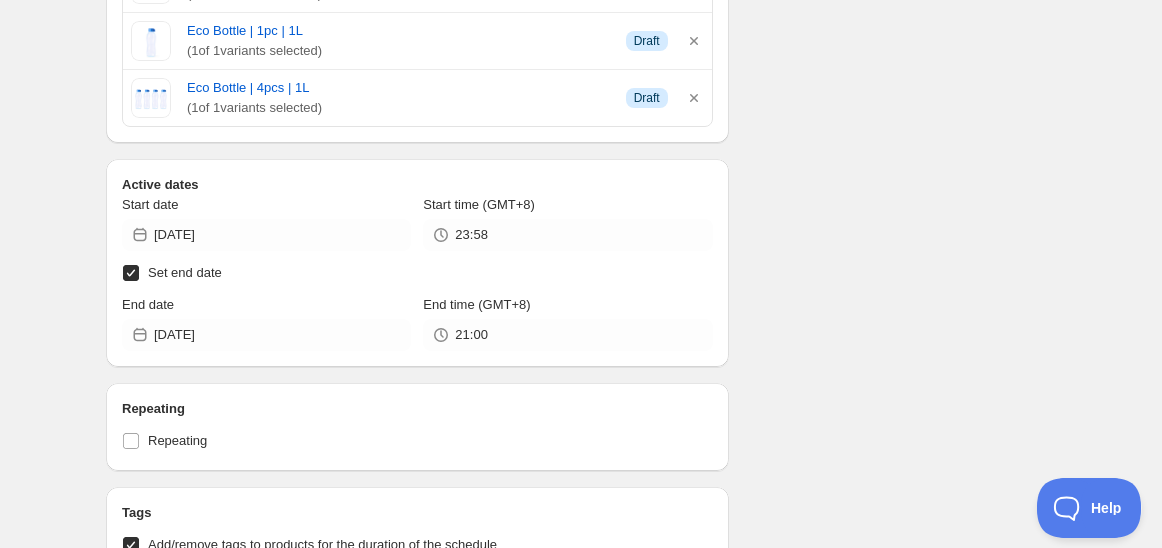 click on "End date" at bounding box center [266, 305] 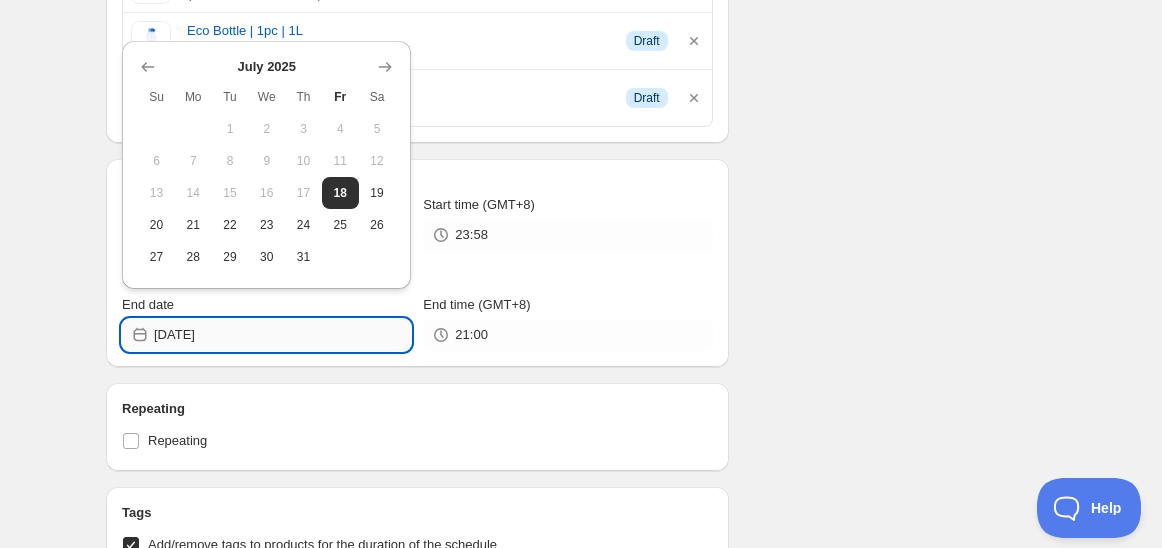 click on "[DATE]" at bounding box center [282, 335] 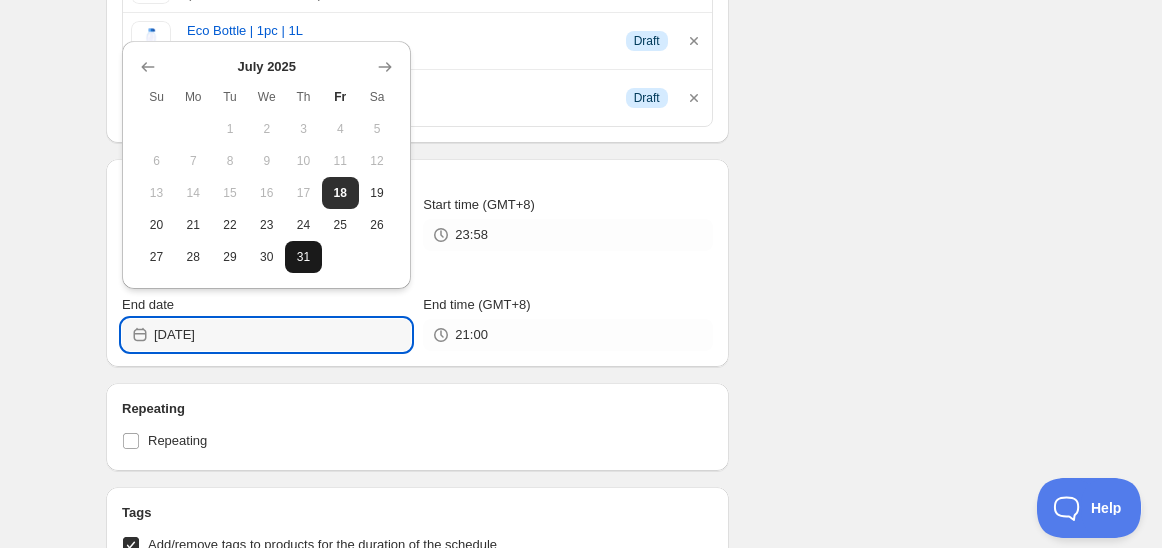 click on "31" at bounding box center (303, 257) 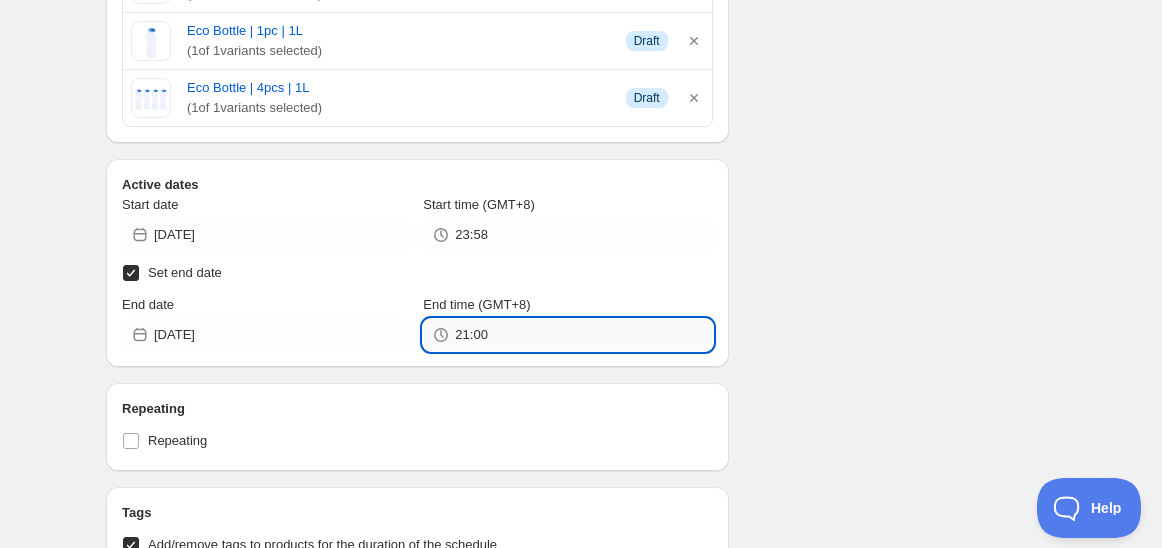 click on "21:00" at bounding box center [583, 335] 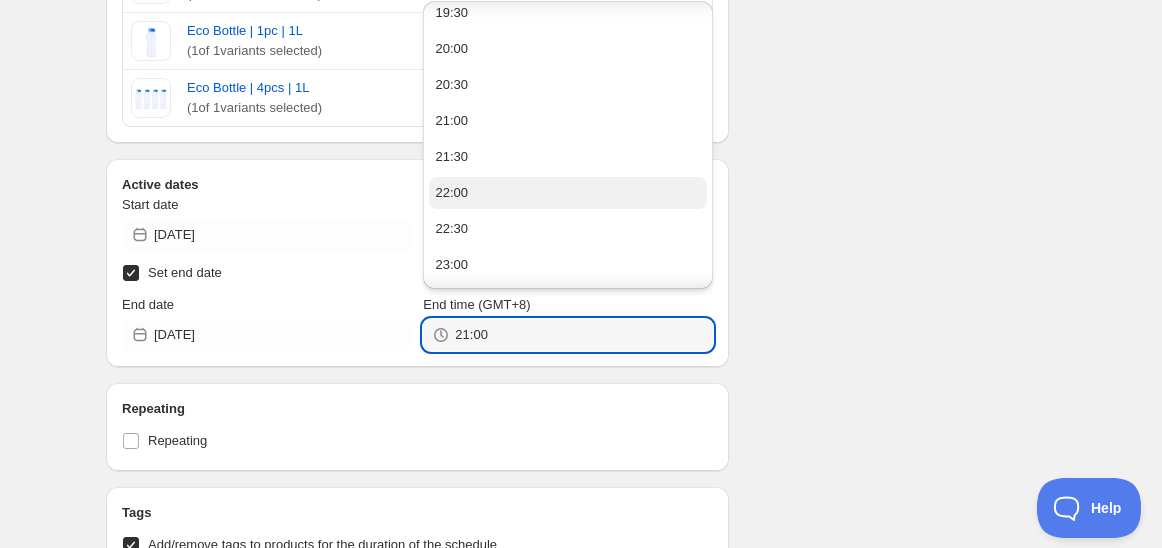 scroll, scrollTop: 1448, scrollLeft: 0, axis: vertical 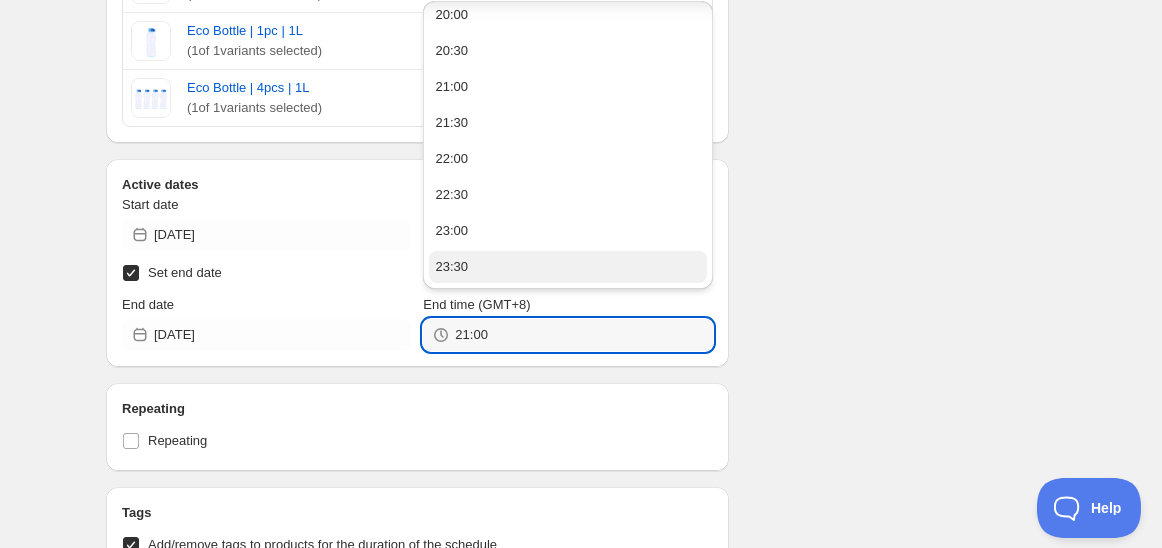 click on "23:30" at bounding box center [567, 267] 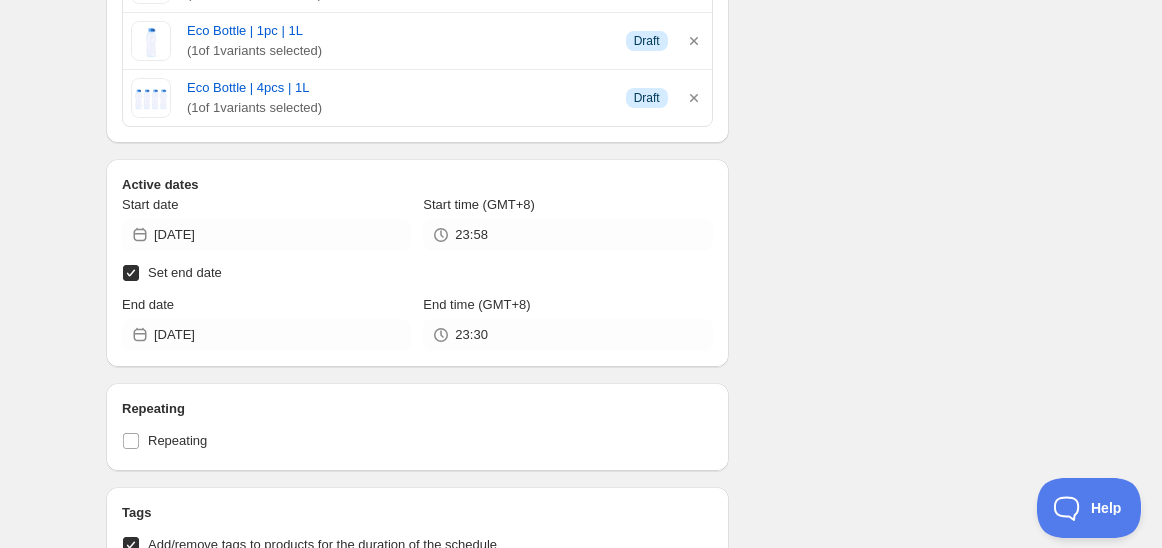 click on "Active dates Start date 2025-07-18 Start time (GMT+8) 23:58 Set end date End date 2025-07-31 End time (GMT+8) 23:30" at bounding box center (417, 263) 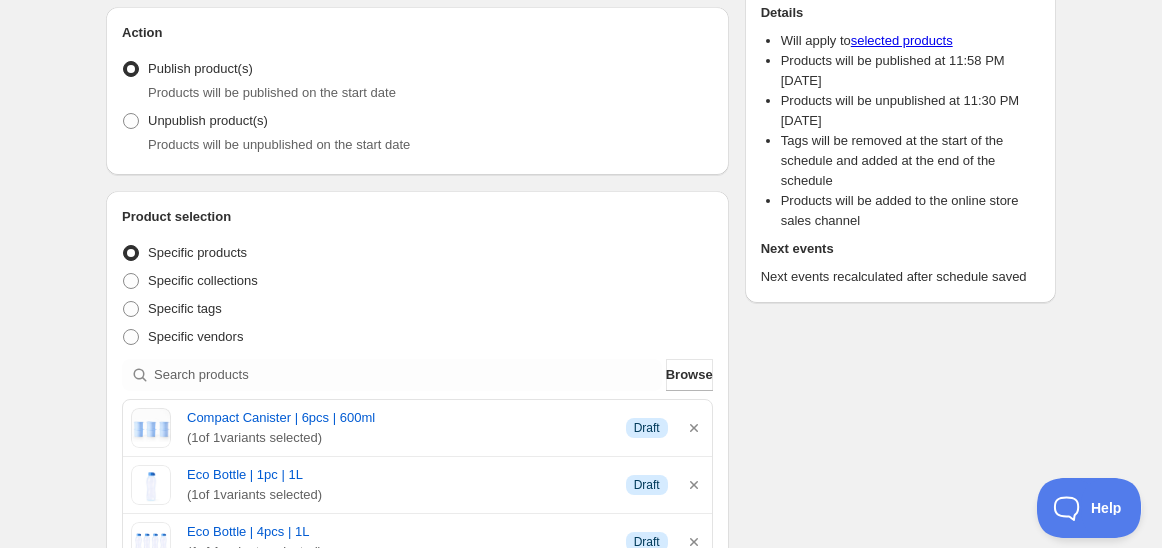 scroll, scrollTop: 0, scrollLeft: 0, axis: both 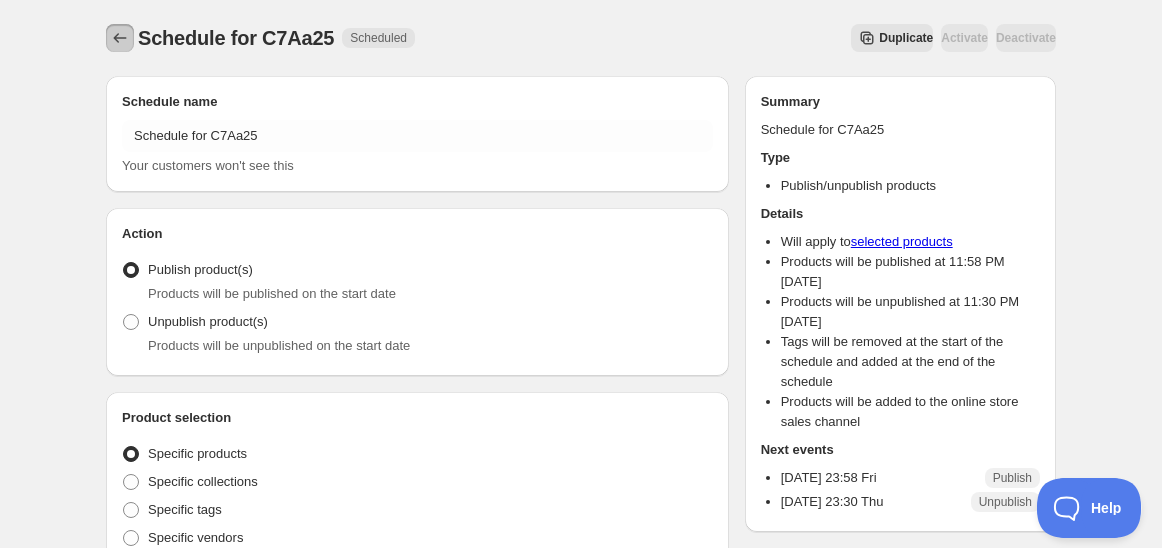 click 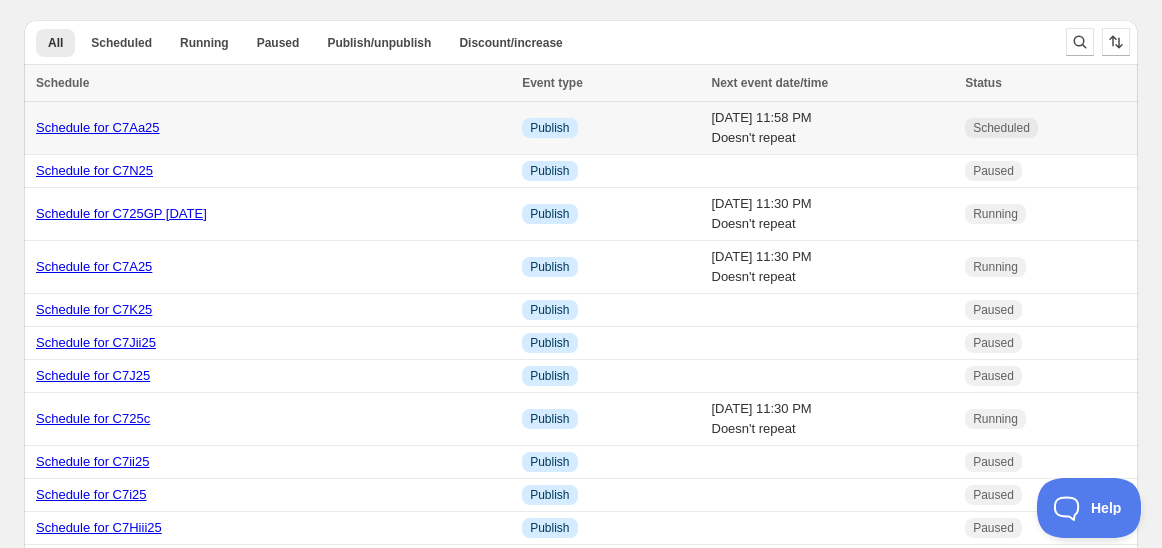 click on "Schedule for C7Aa25" at bounding box center [98, 127] 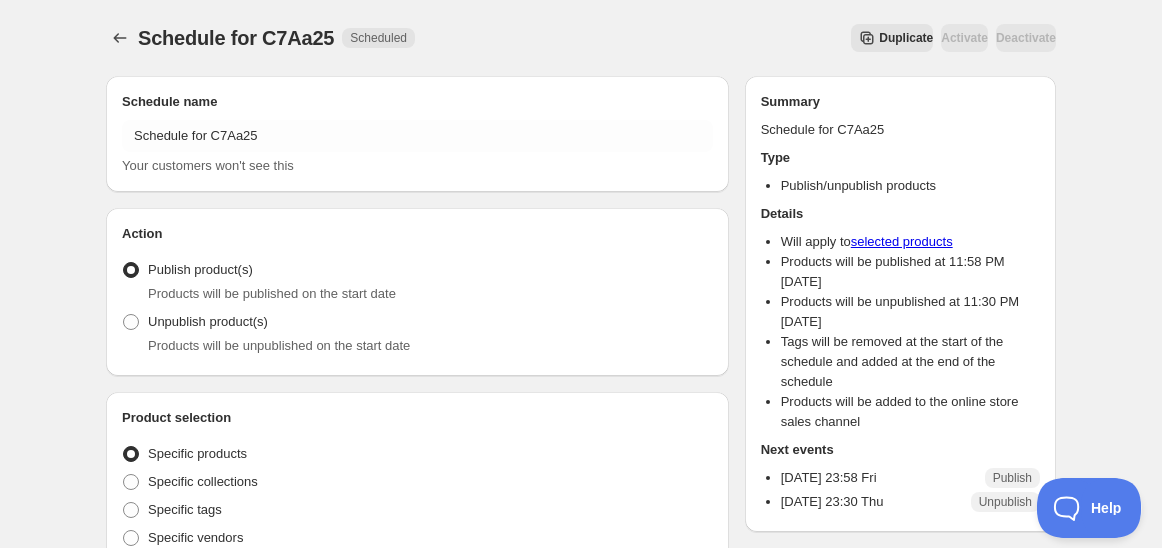 click on "Schedule for C7Aa25. This page is ready Schedule for C7Aa25 Scheduled Duplicate Activate Deactivate More actions Duplicate Activate Deactivate" at bounding box center (581, 38) 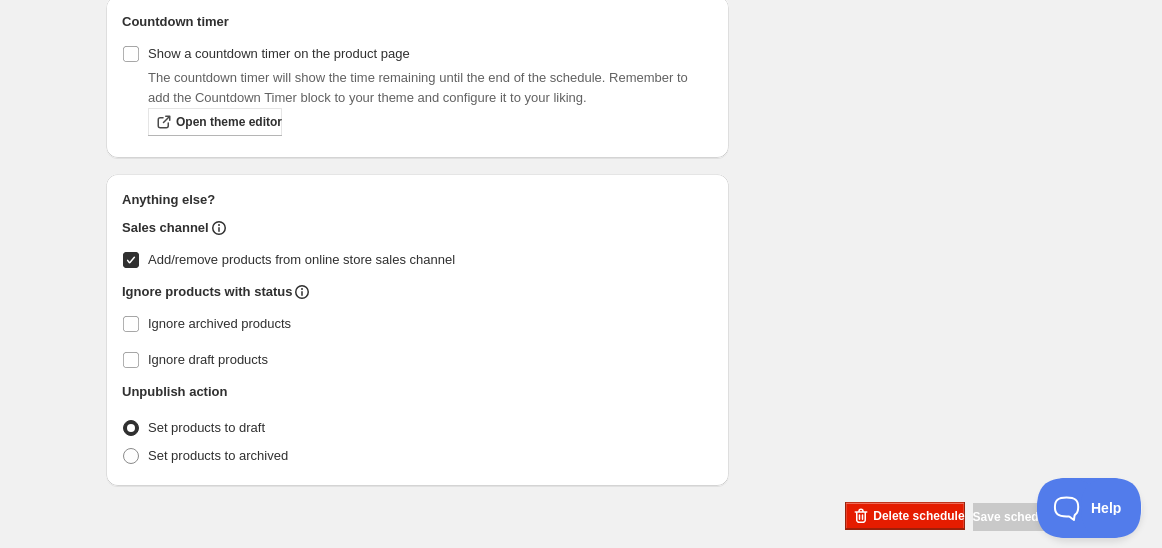 scroll, scrollTop: 1423, scrollLeft: 0, axis: vertical 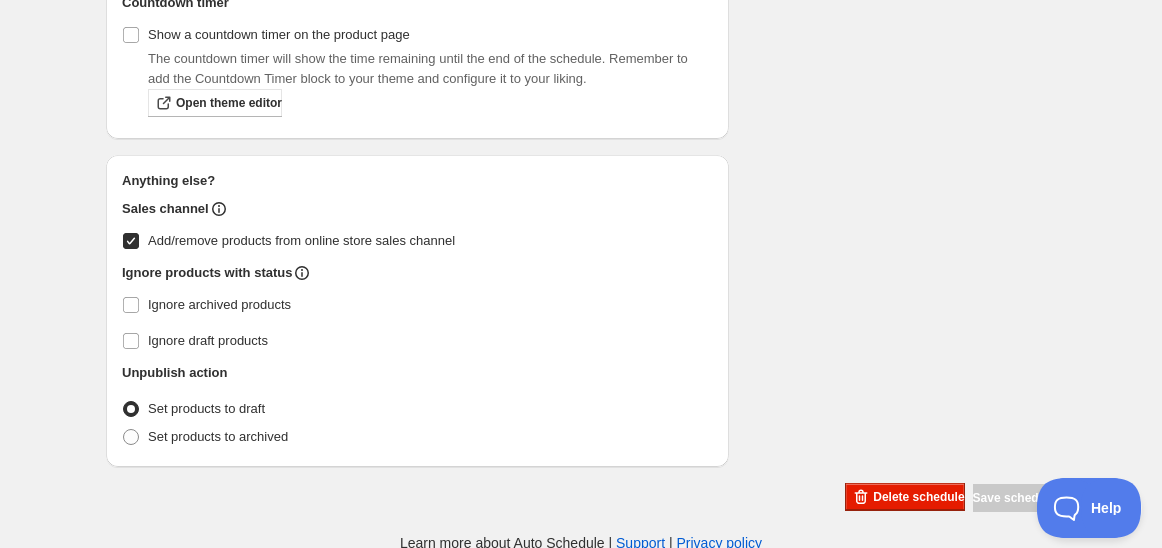 click on "Schedule name Schedule for C7Aa25 Your customers won't see this Action Action Publish product(s) Products will be published on the start date Unpublish product(s) Products will be unpublished on the start date Product selection Entity type Specific products Specific collections Specific tags Specific vendors Browse Compact Canister | 6pcs | 600ml ( 1  of   1  variants selected) Info Draft Eco Bottle | 1pc | 1L ( 1  of   1  variants selected) Info Draft Eco Bottle | 4pcs | 1L ( 1  of   1  variants selected) Info Draft Active dates Start date [DATE] Start time (GMT+8) 23:58 Set end date End date [DATE] End time (GMT+8) 23:30 Repeating Repeating Ok Cancel Every 1 Date range Days Weeks Months Years Days Ends Never On specific date After a number of occurances Tags Add/remove tags to products for the duration of the schedule Tag type Add tags at start of schedule, remove at end Remove tags at start of schedule, add at end Tags testing Countdown timer Show a countdown timer on the product page Sales channel" at bounding box center (573, -425) 